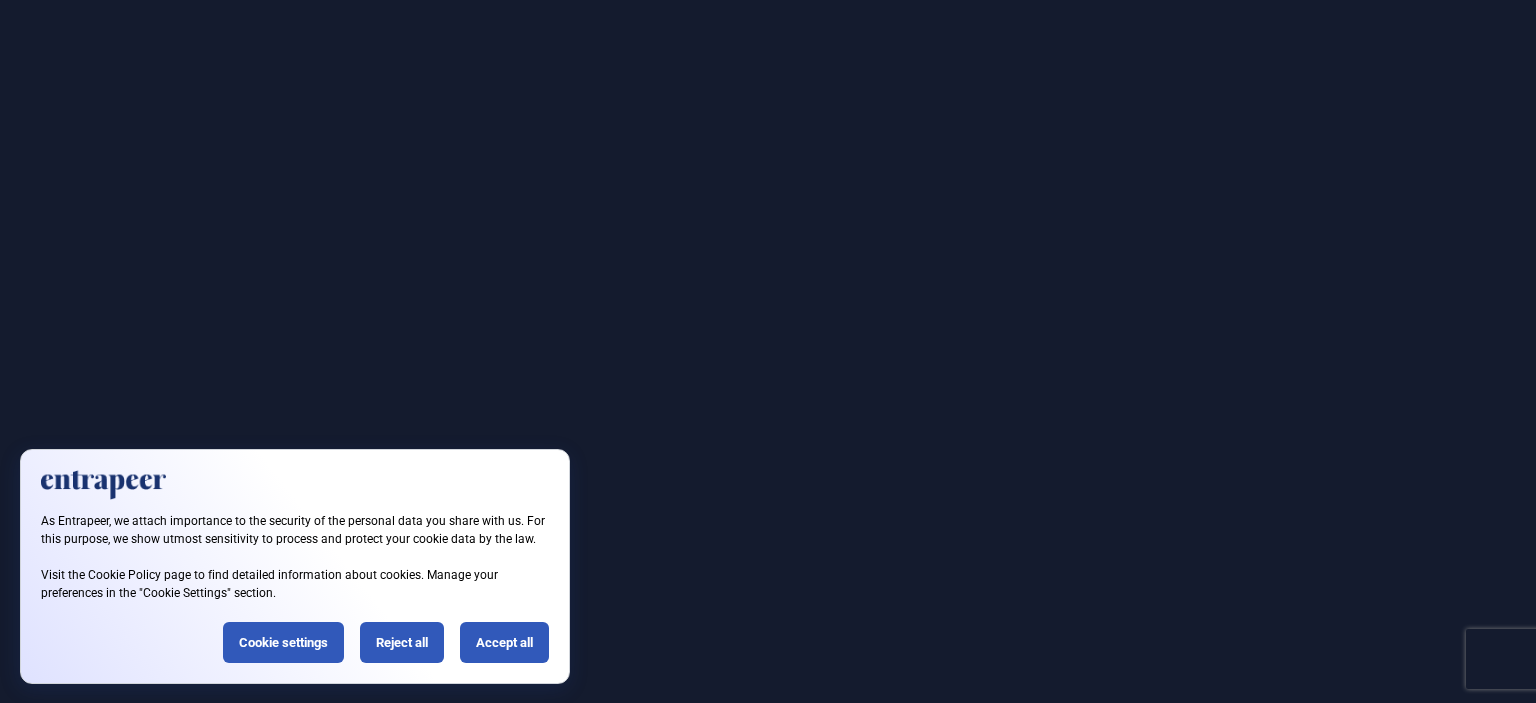 scroll, scrollTop: 0, scrollLeft: 0, axis: both 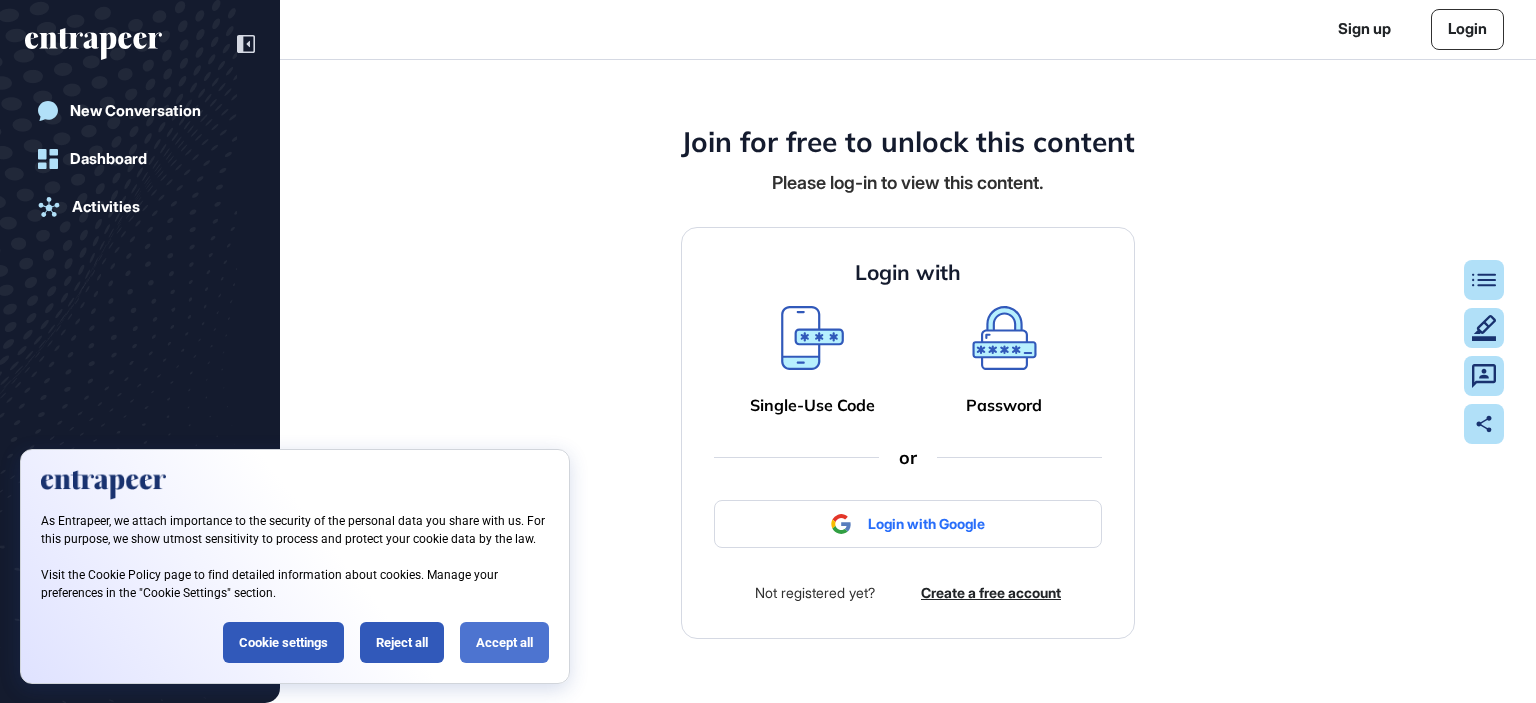 click on "Accept all" 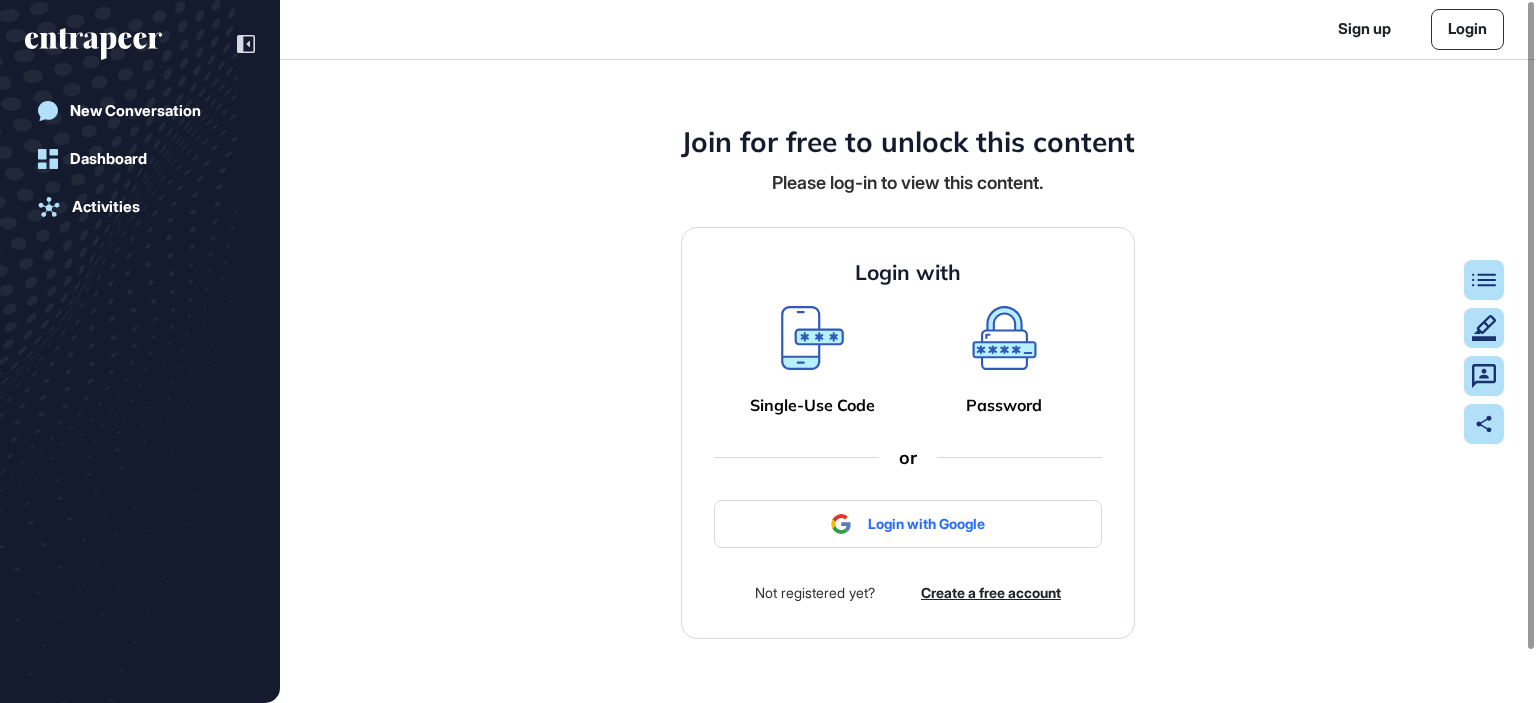 scroll, scrollTop: 0, scrollLeft: 0, axis: both 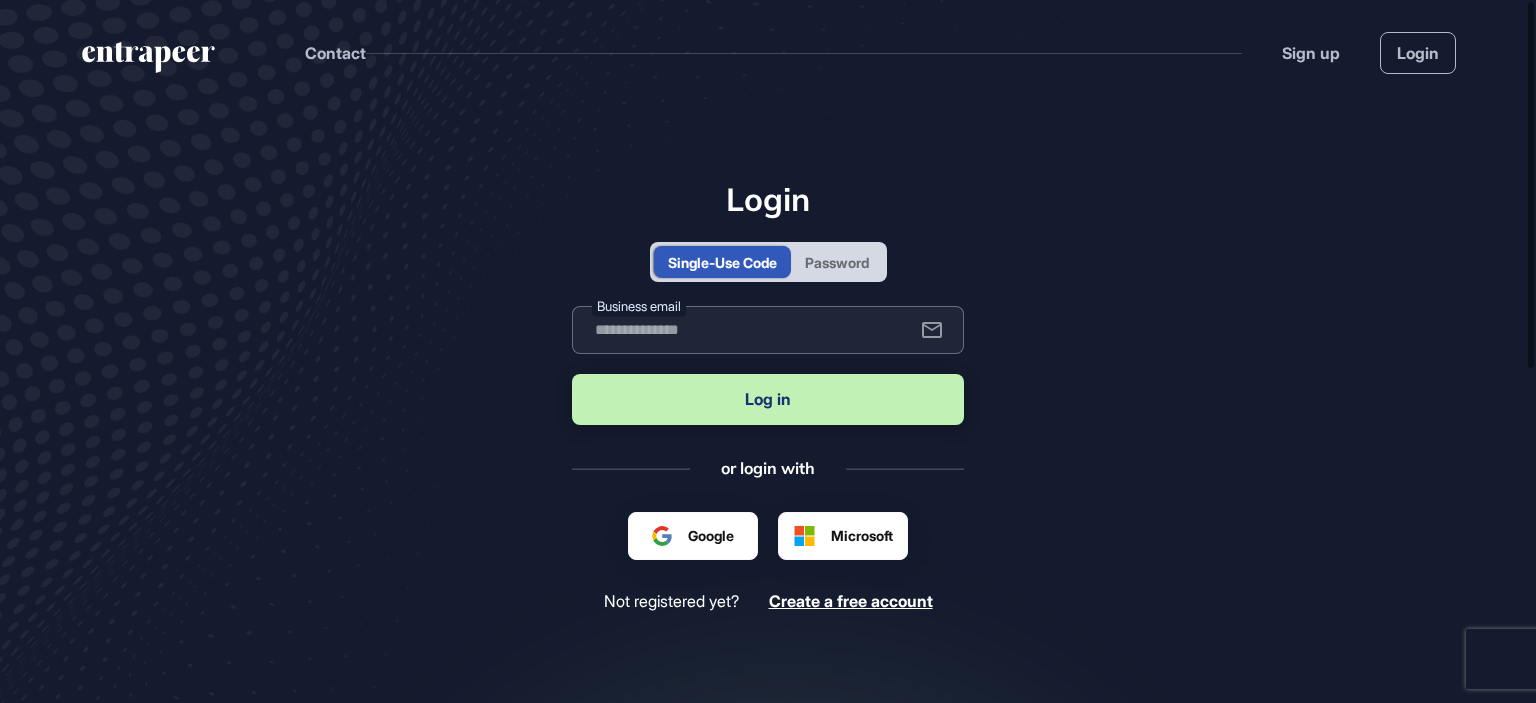 click at bounding box center [768, 330] 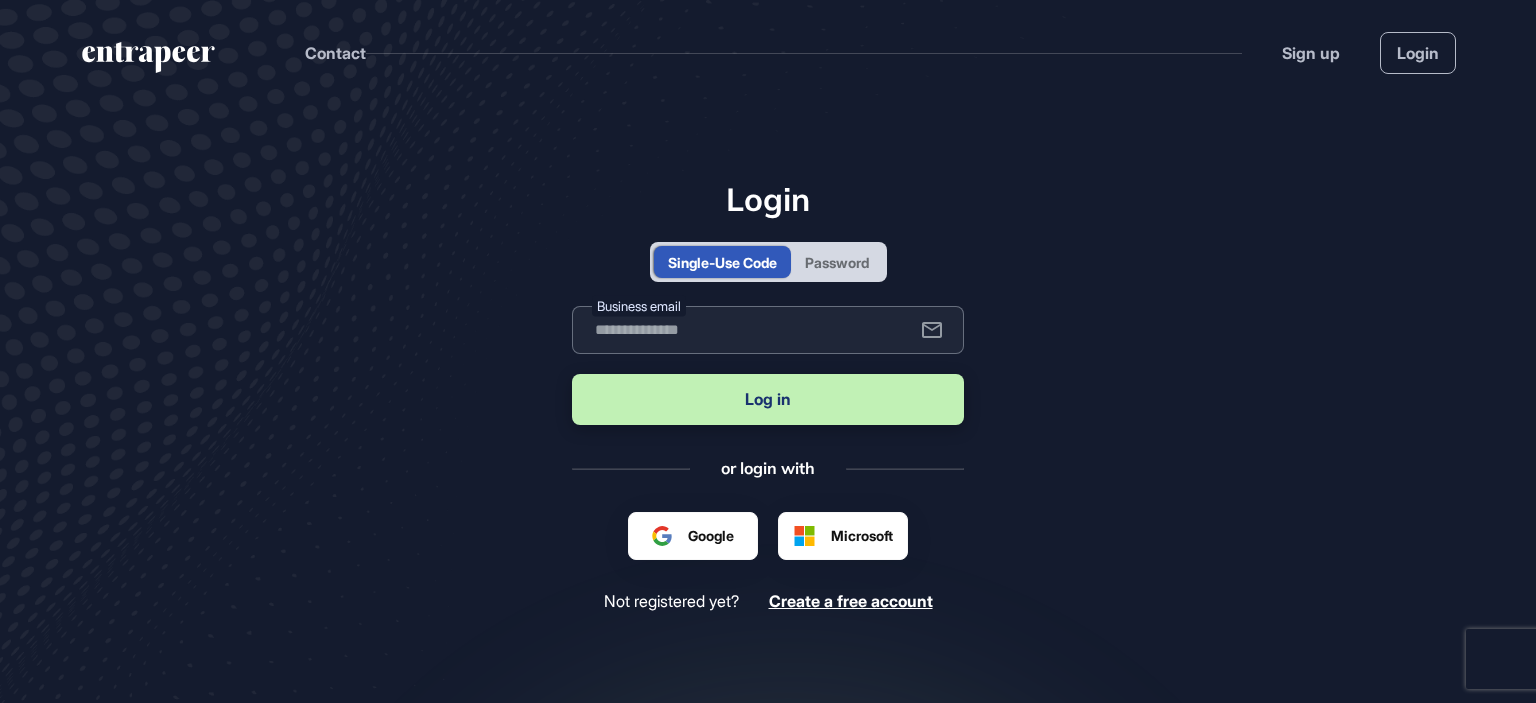type on "**********" 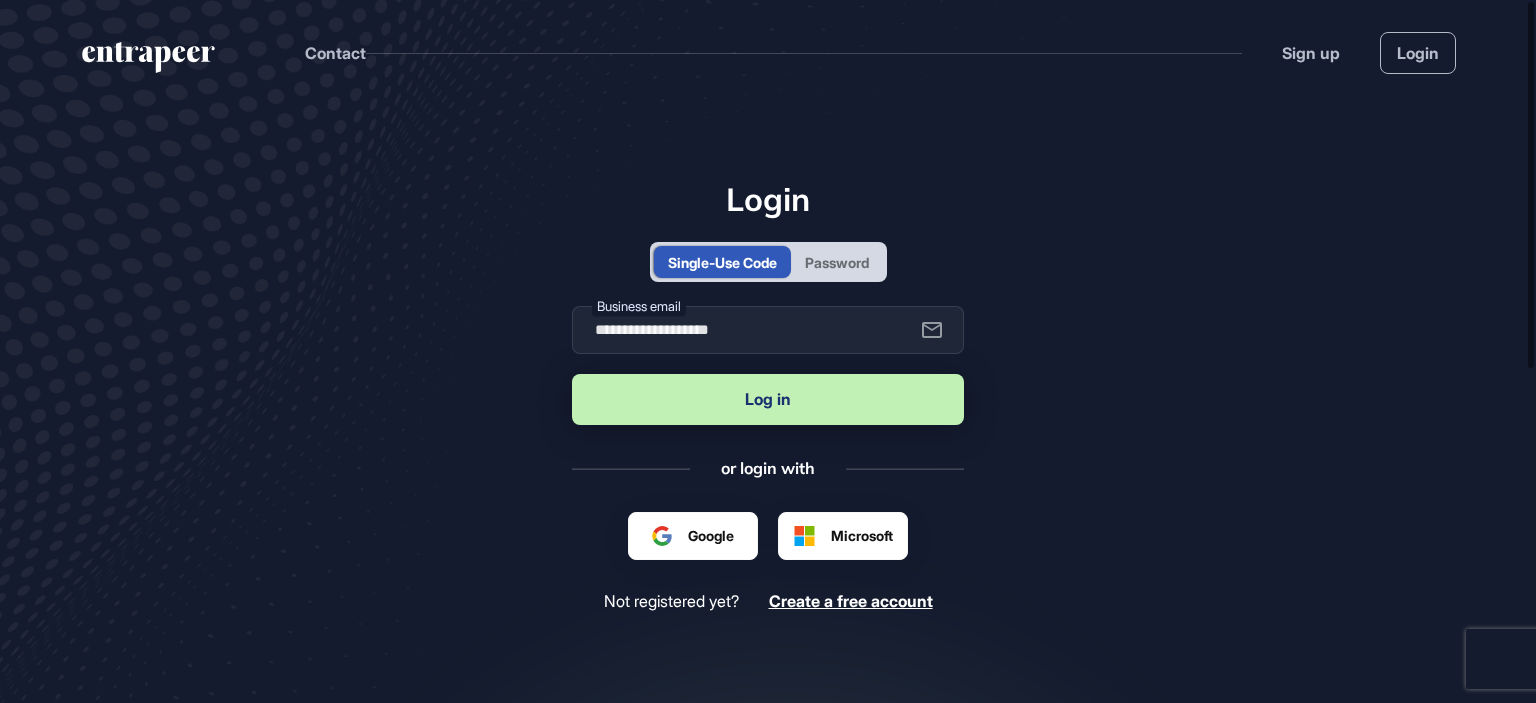 click on "Log in" at bounding box center [768, 399] 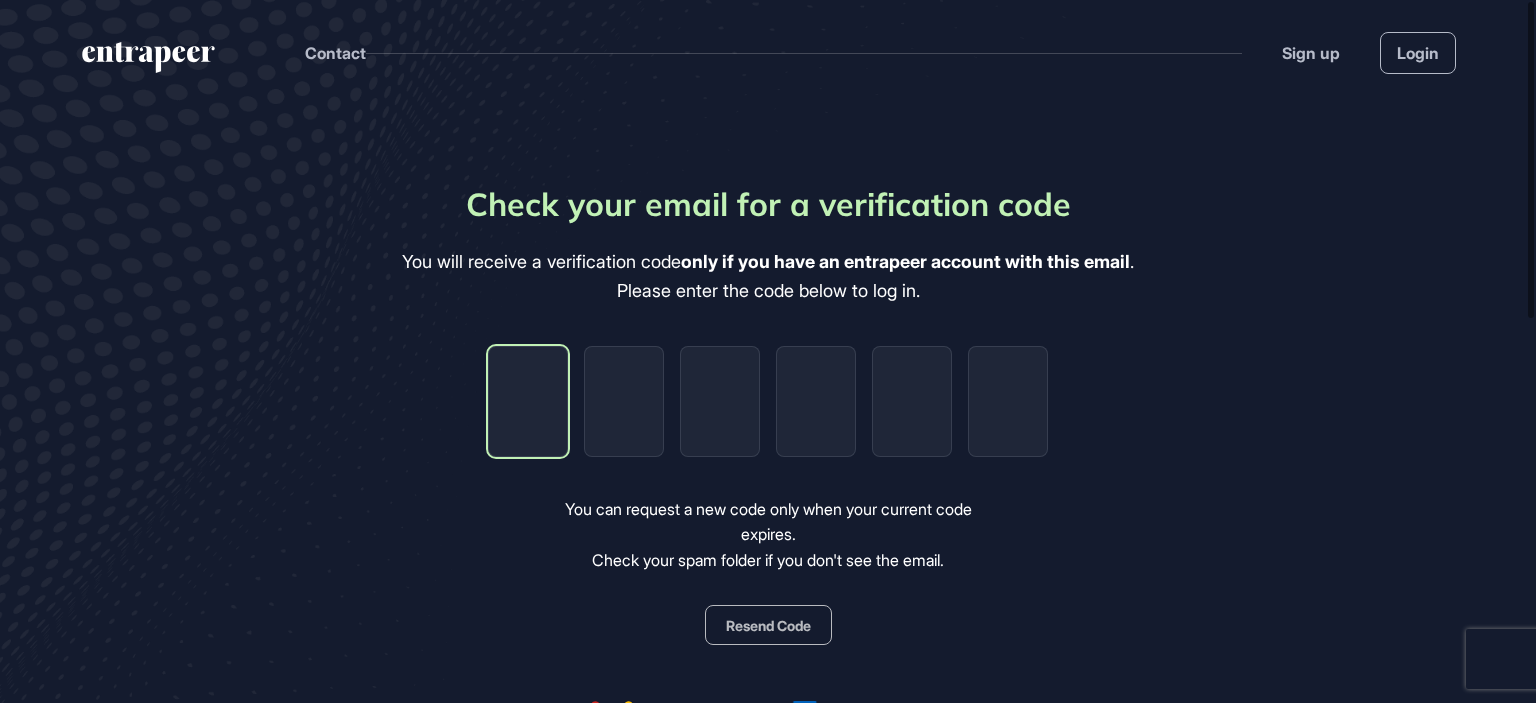 type on "*" 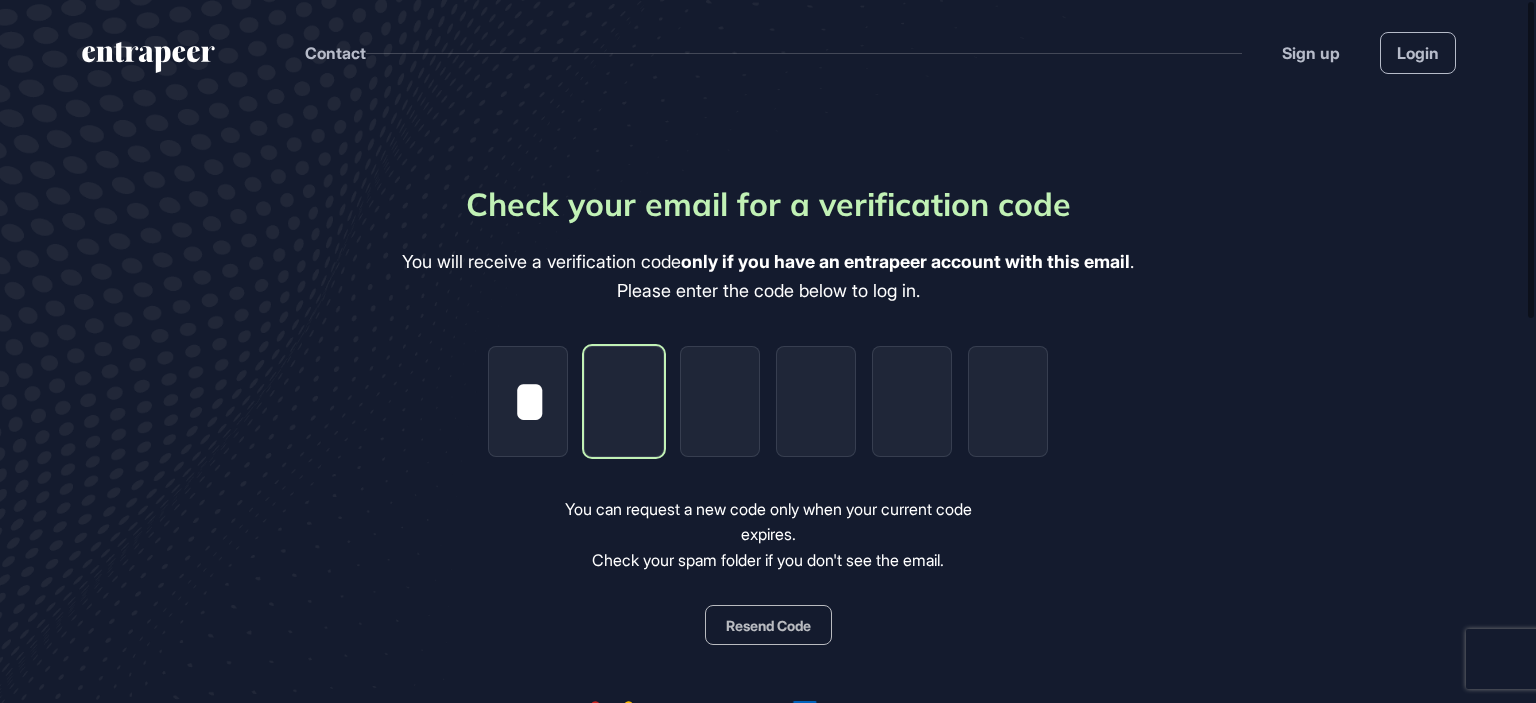 type on "*" 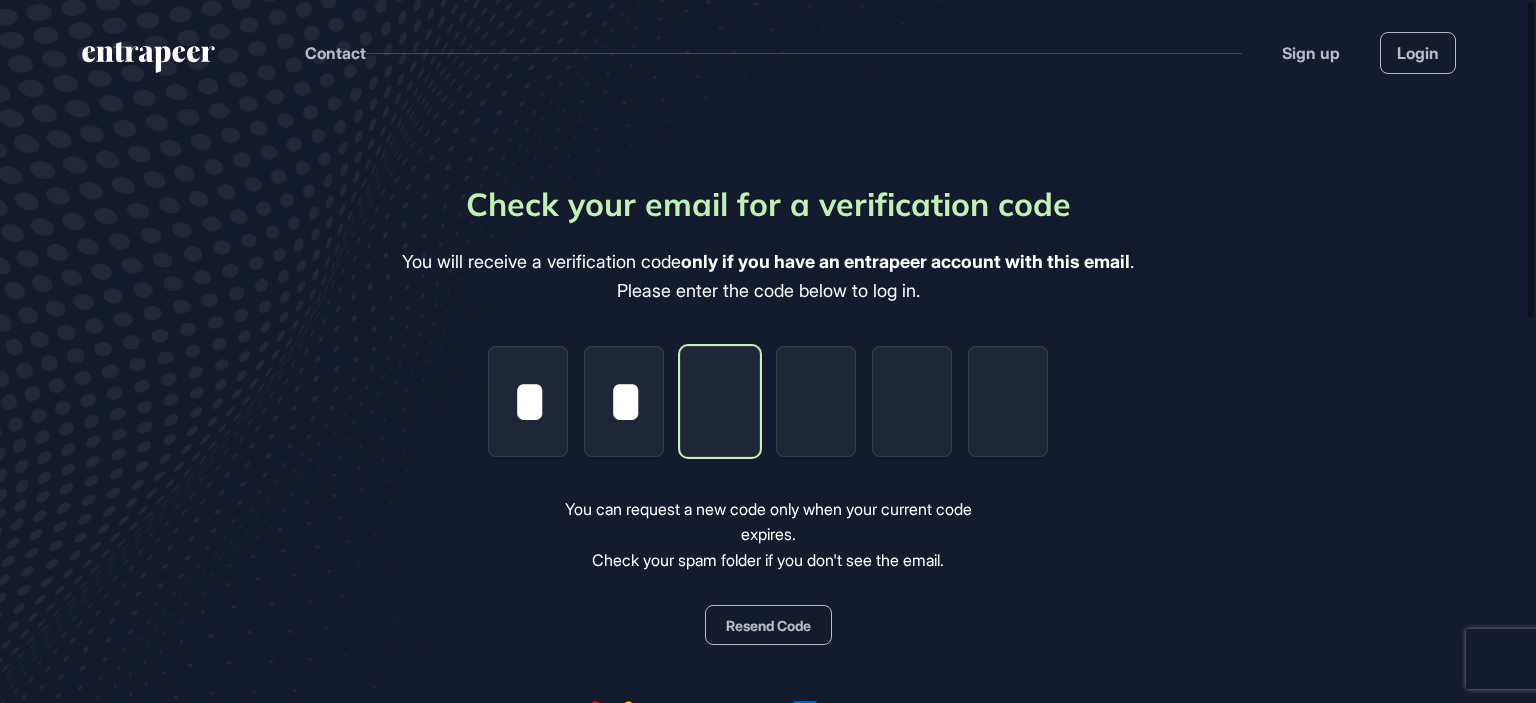 type on "*" 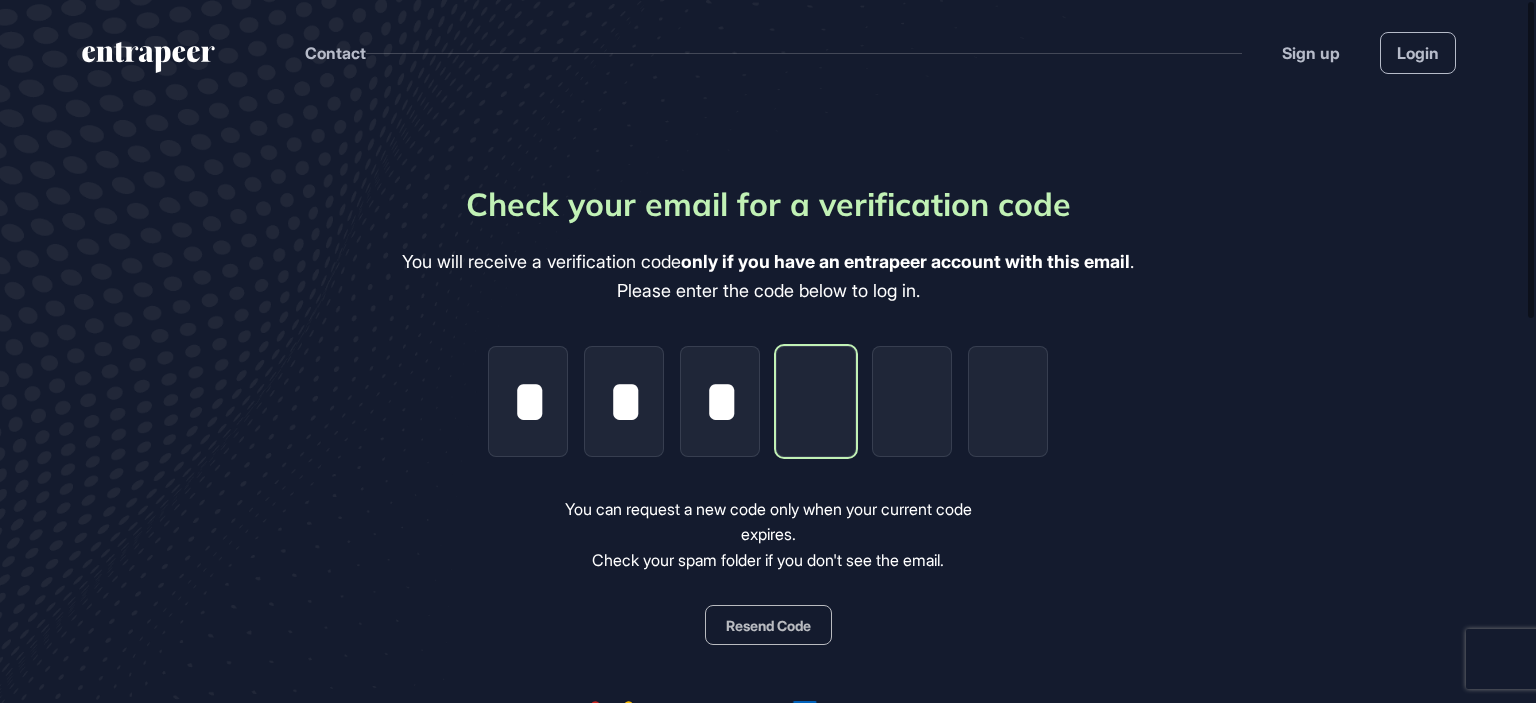 type on "*" 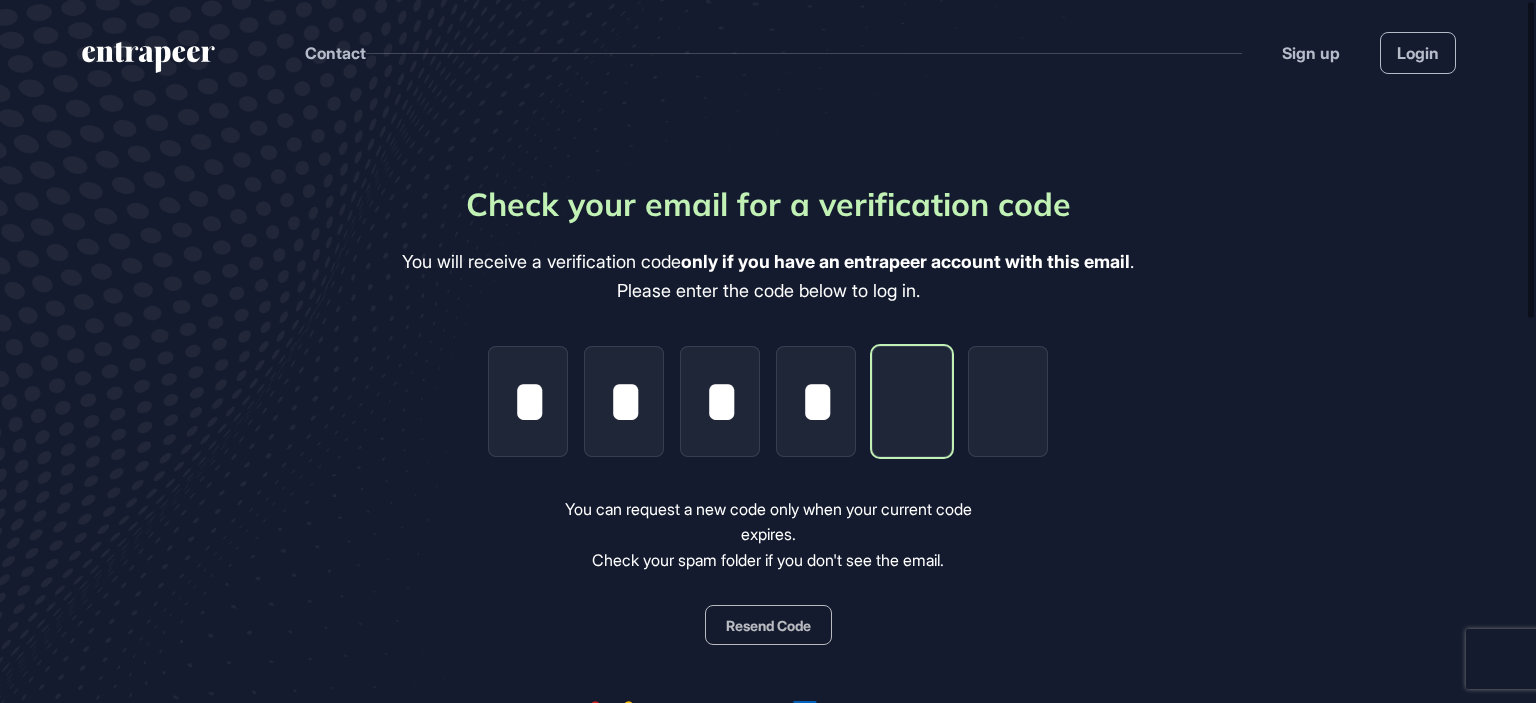 type on "*" 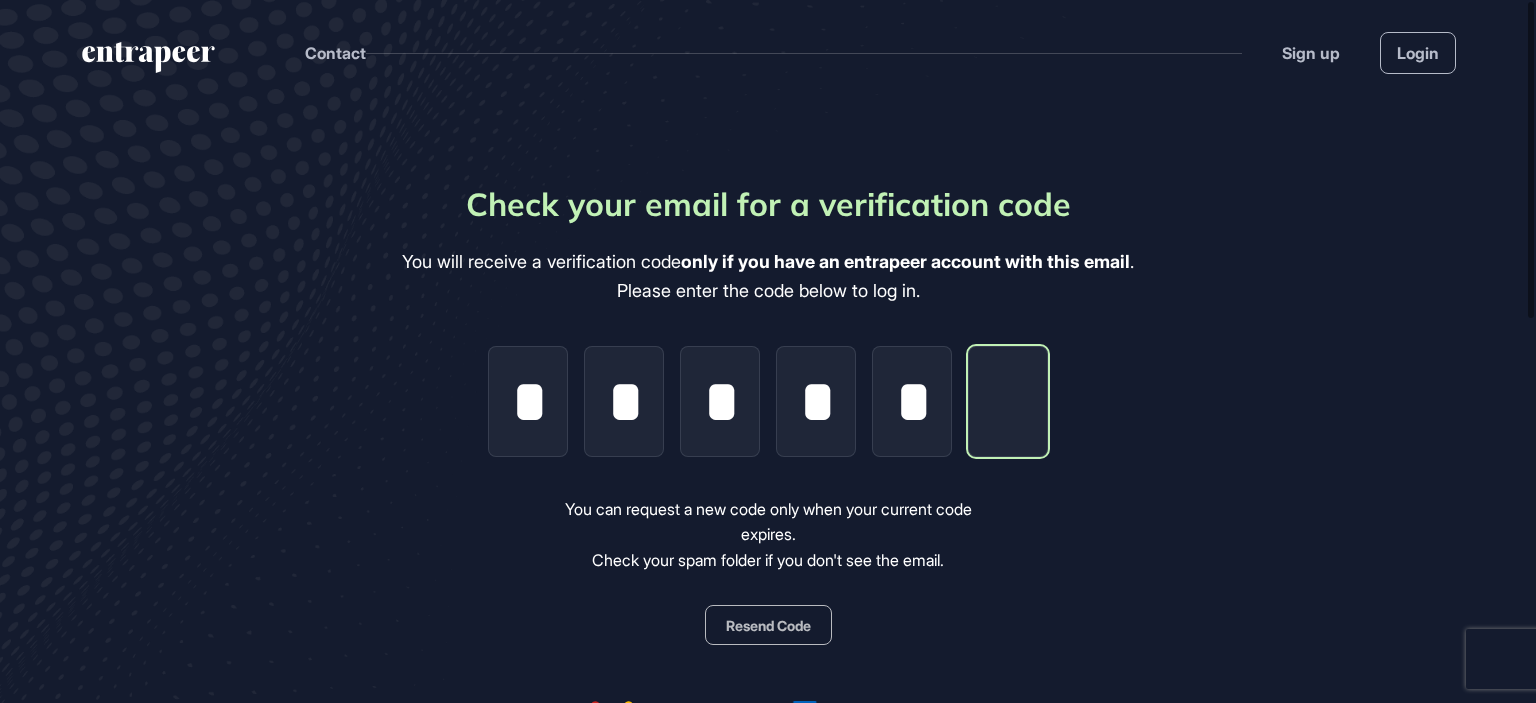 type on "*" 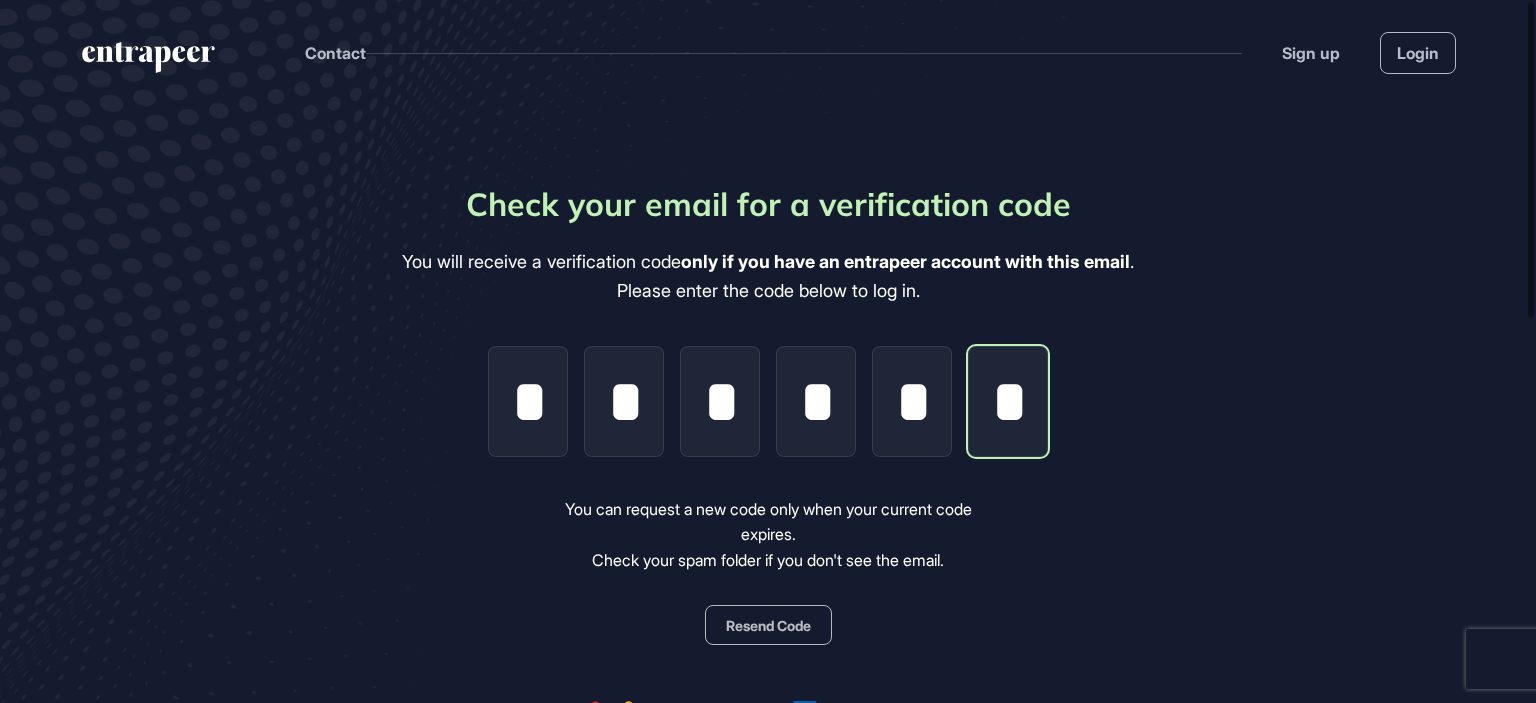 scroll, scrollTop: 0, scrollLeft: 3, axis: horizontal 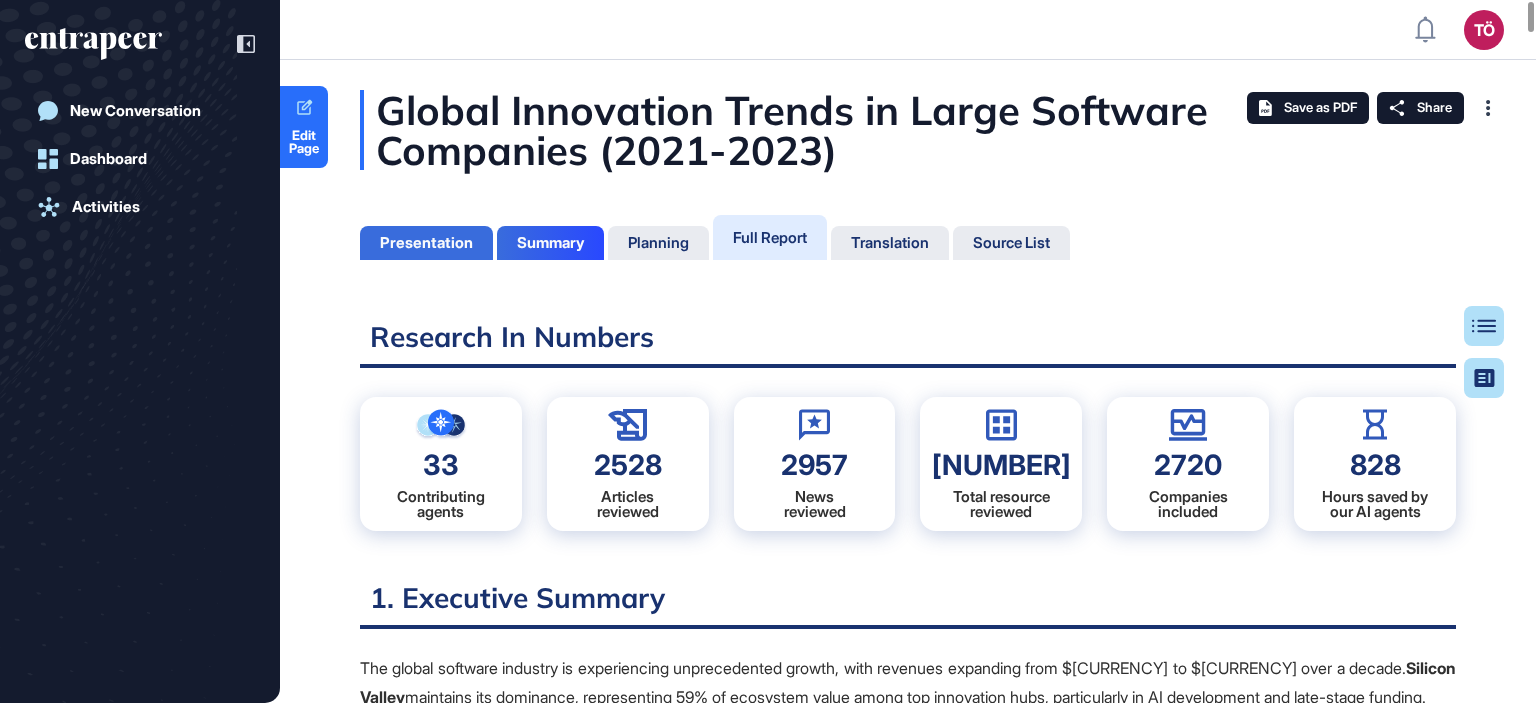 click on "Presentation" 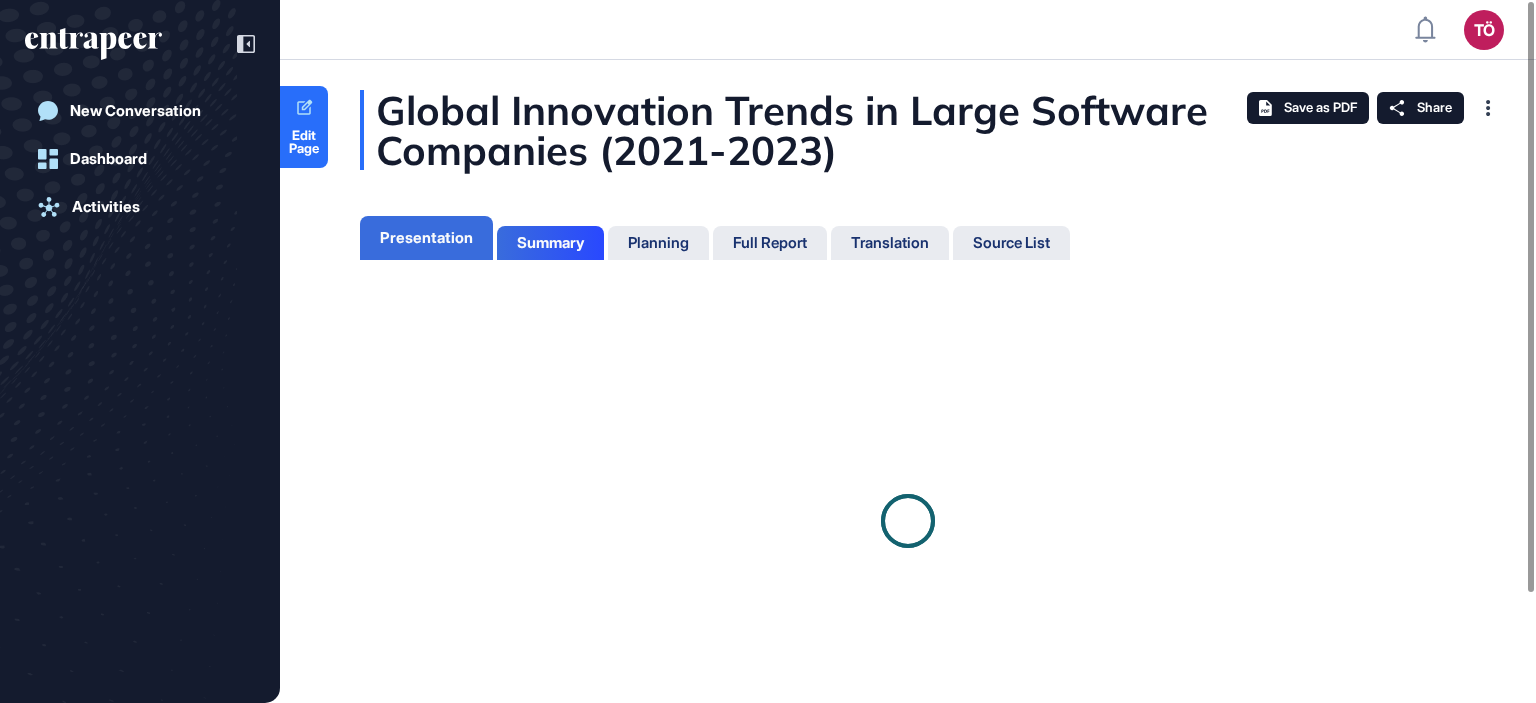 scroll, scrollTop: 603, scrollLeft: 5, axis: both 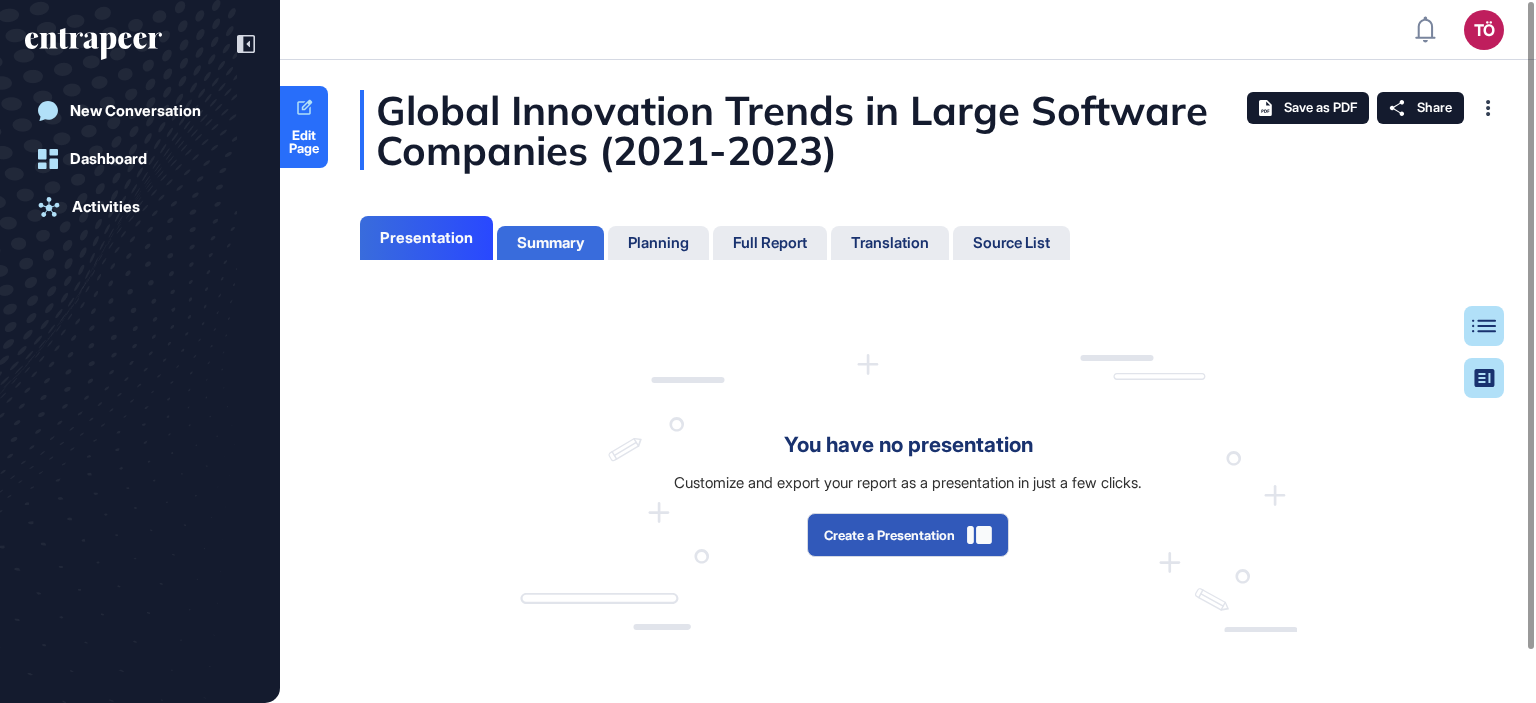 click on "Summary" at bounding box center (550, 243) 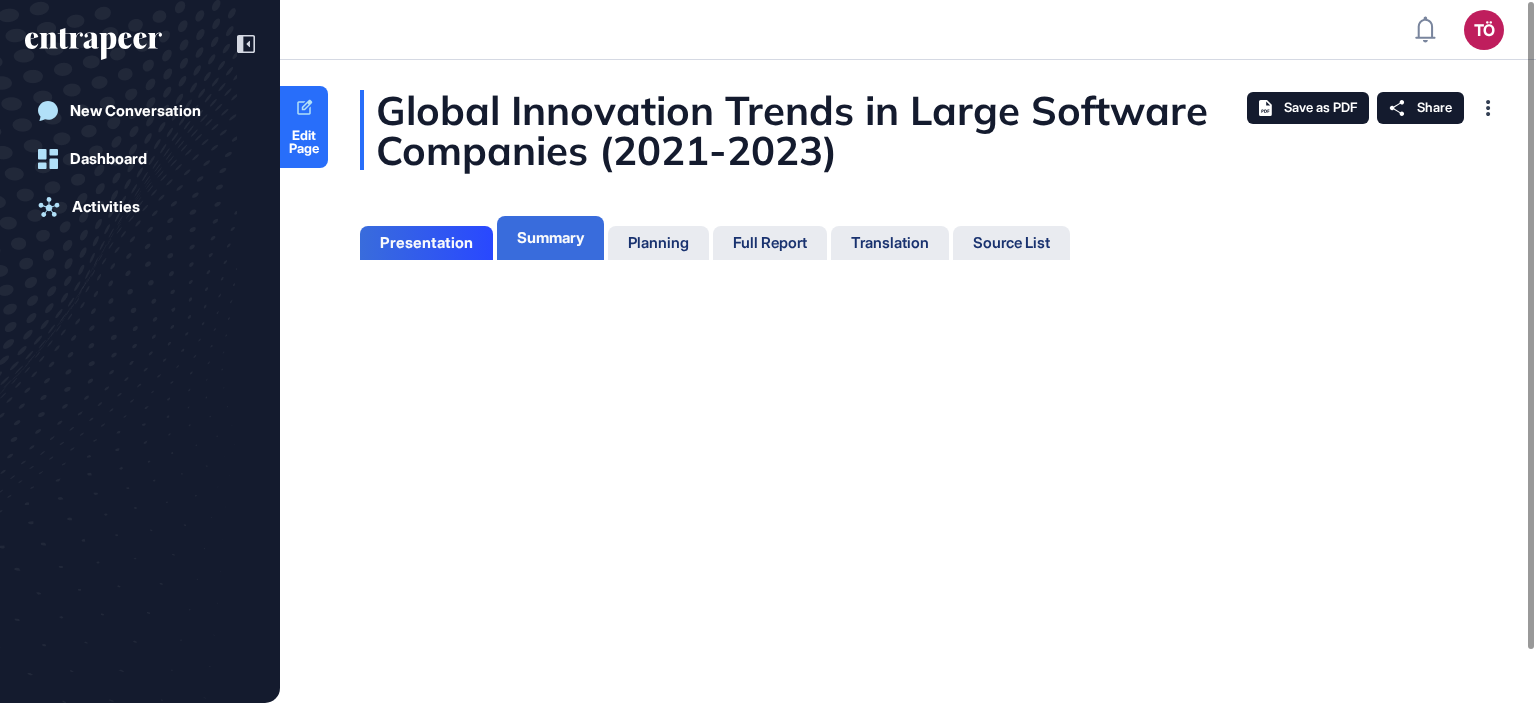 scroll, scrollTop: 603, scrollLeft: 5, axis: both 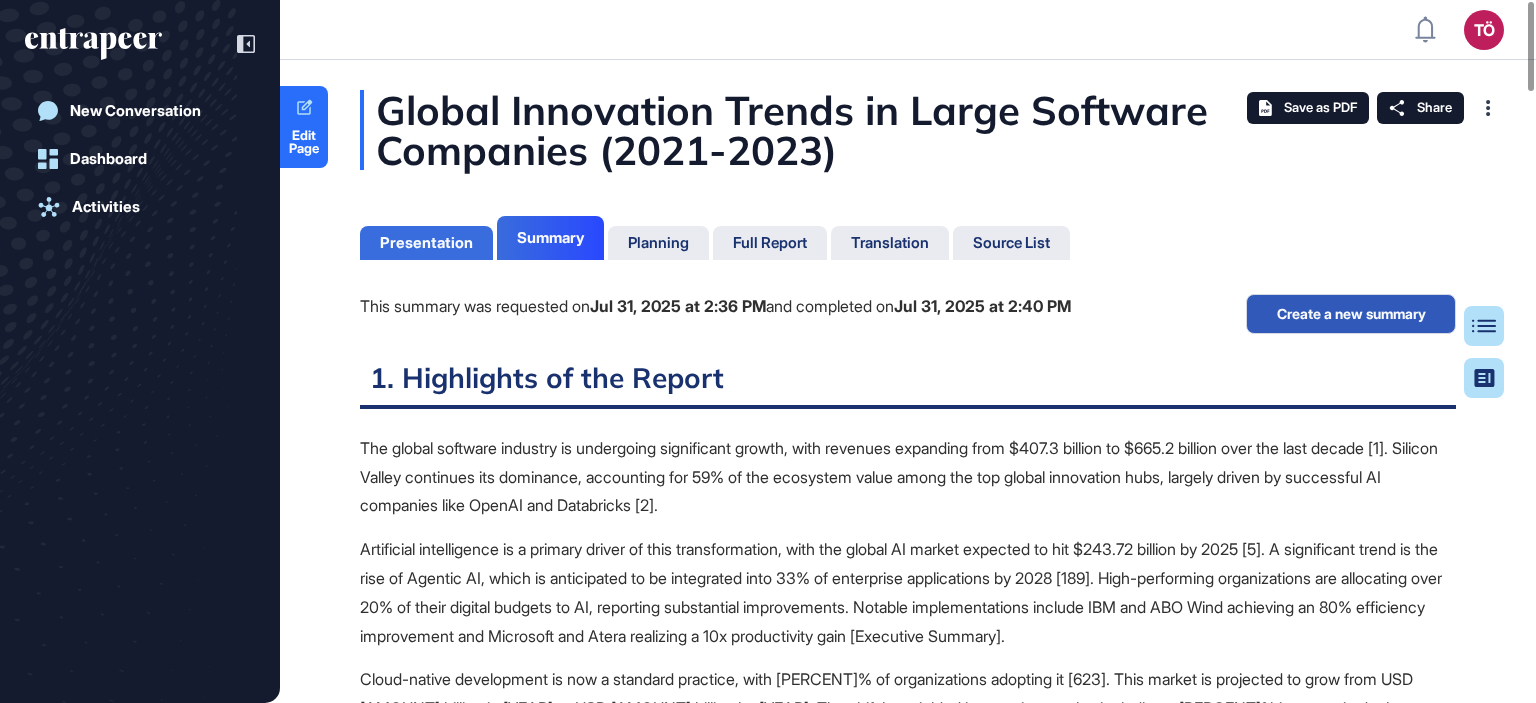 click on "Presentation" 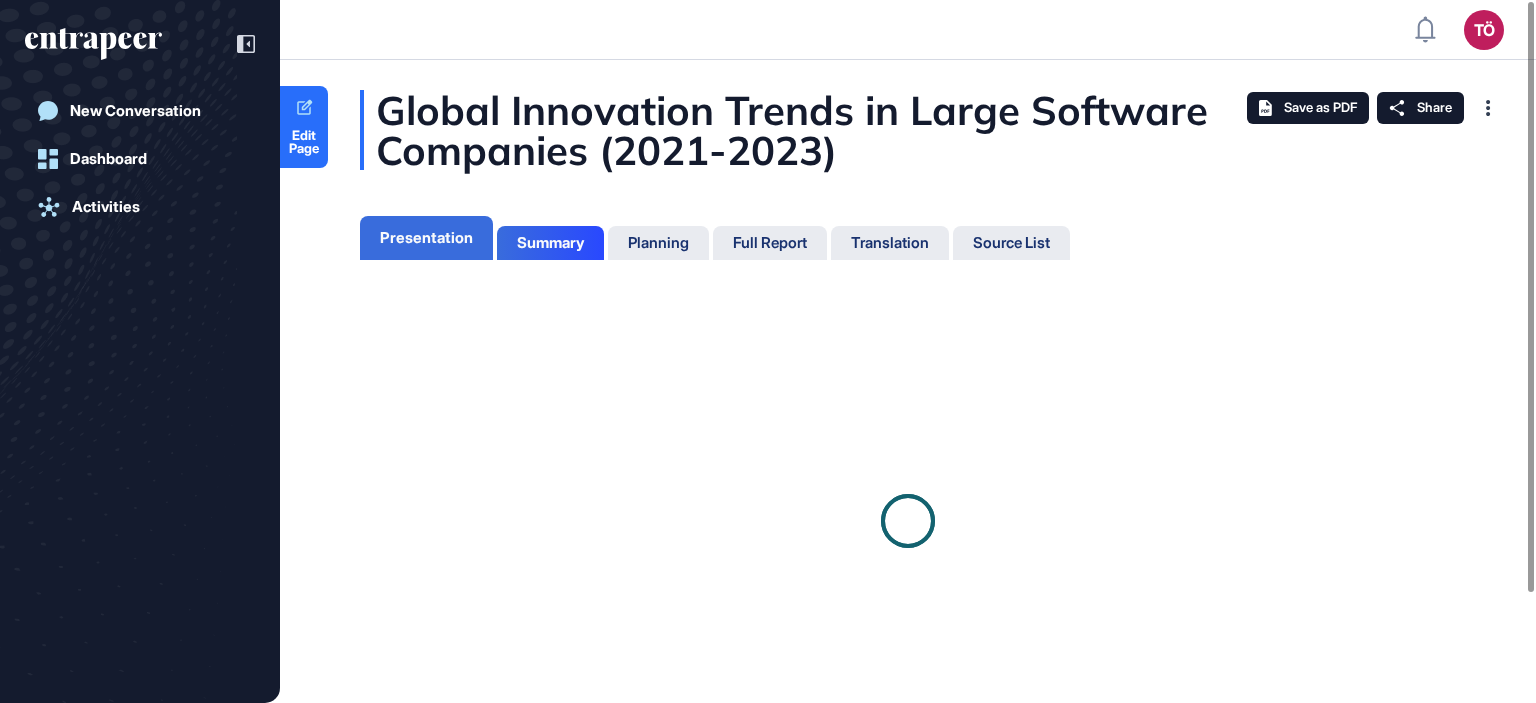 scroll, scrollTop: 603, scrollLeft: 5, axis: both 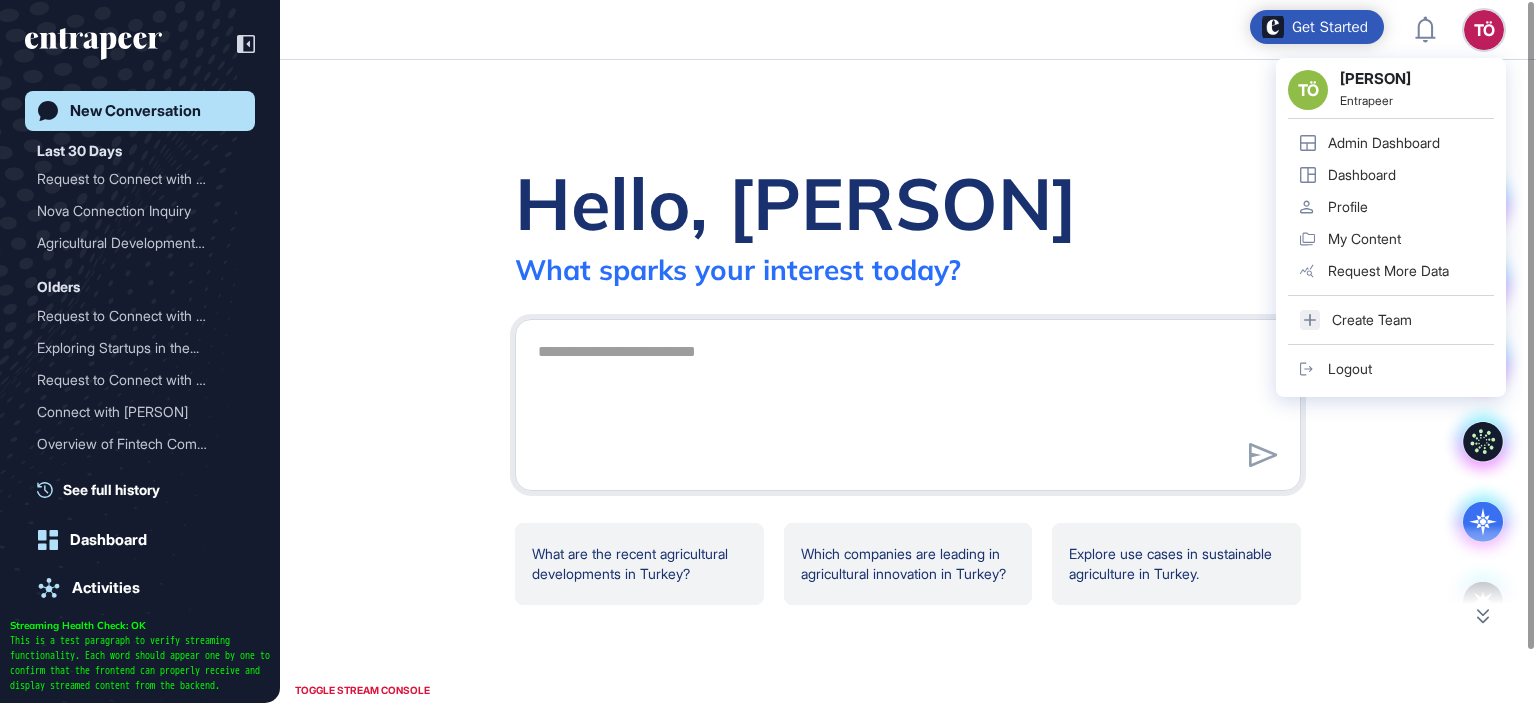 click on "Admin Dashboard" at bounding box center (1384, 143) 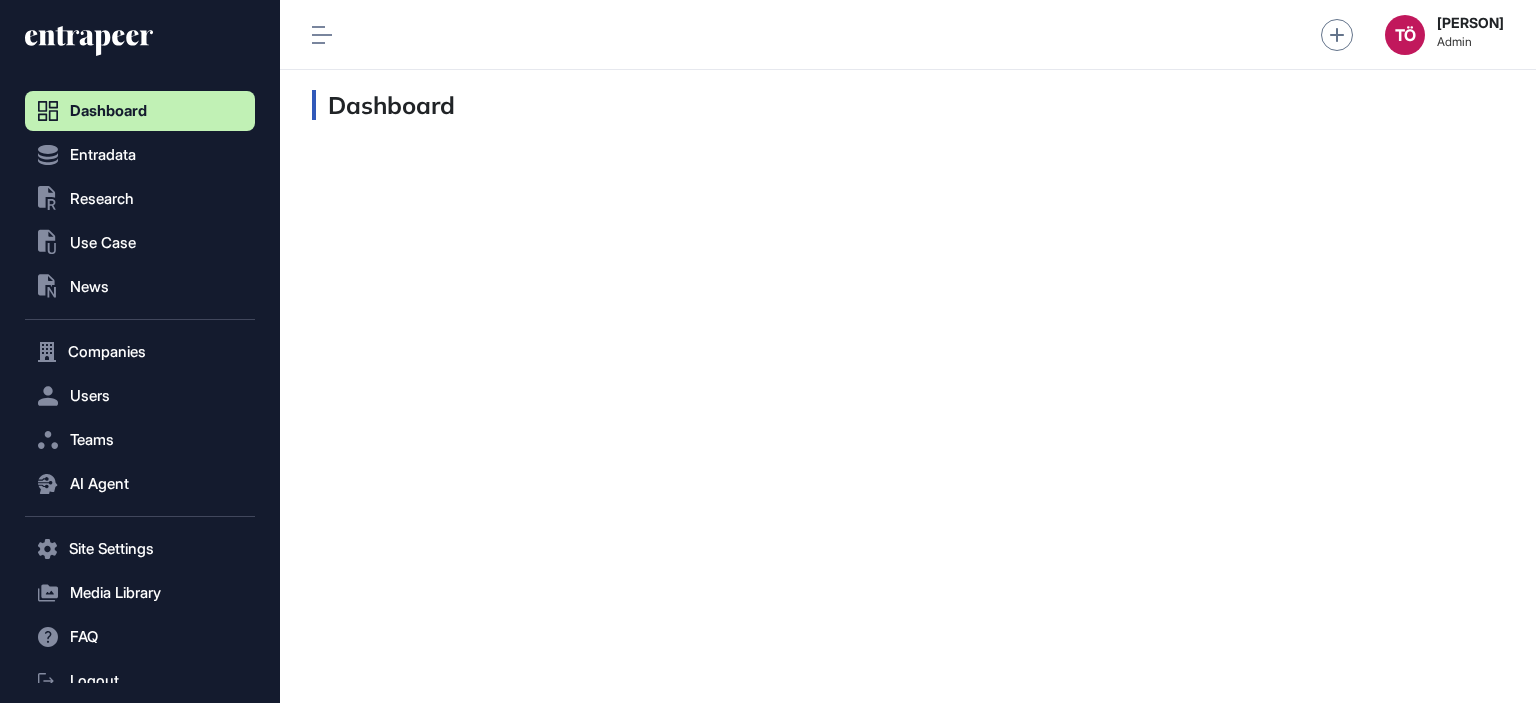 scroll, scrollTop: 663, scrollLeft: 229, axis: both 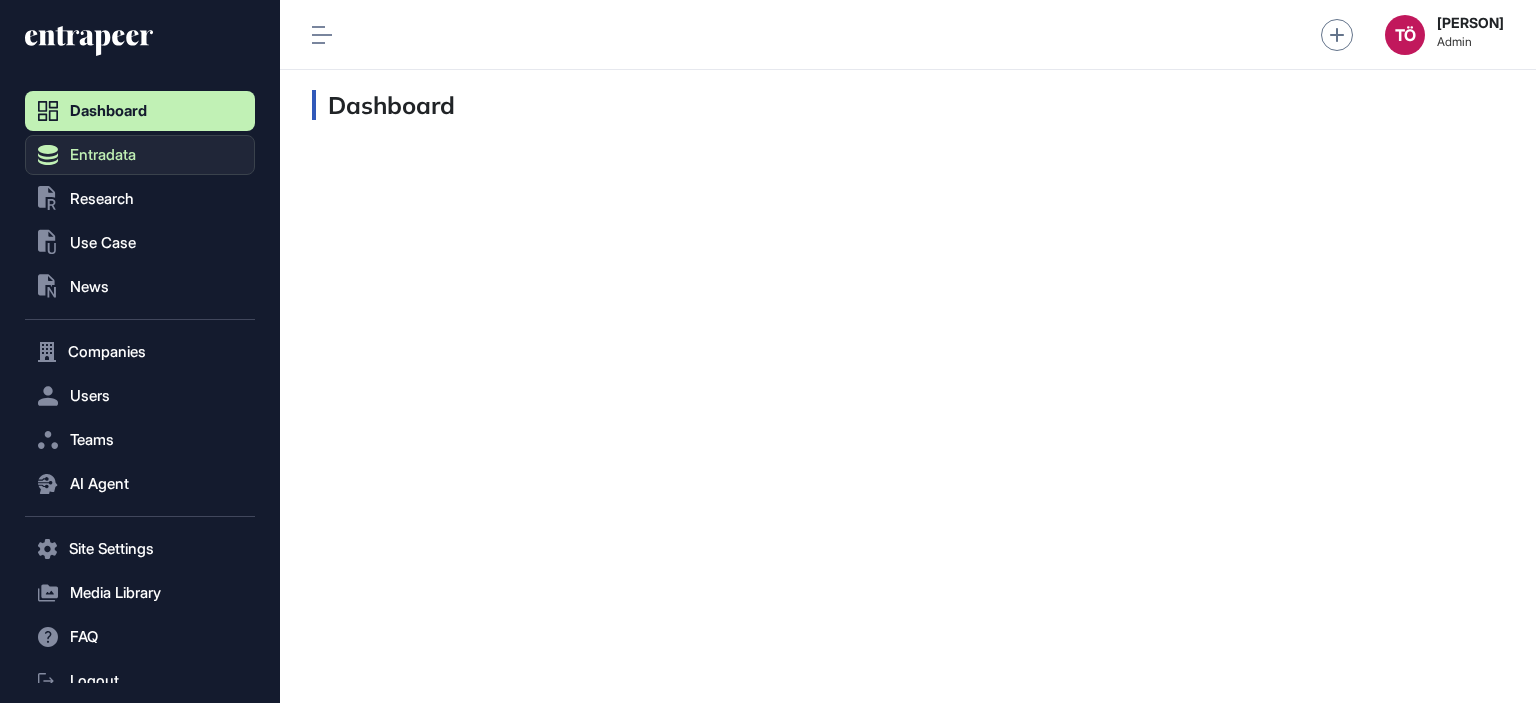 click on "Entradata" 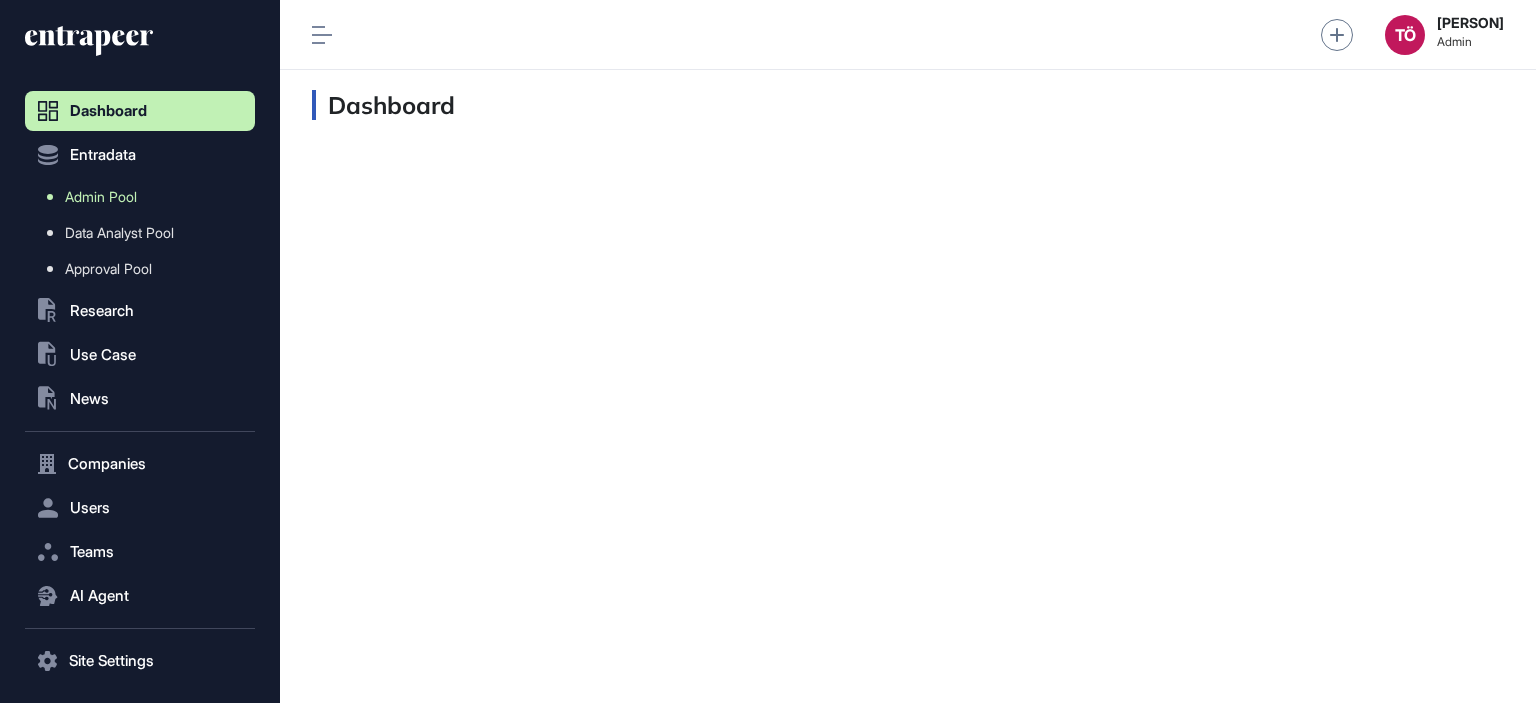 click on "Admin Pool" at bounding box center (101, 197) 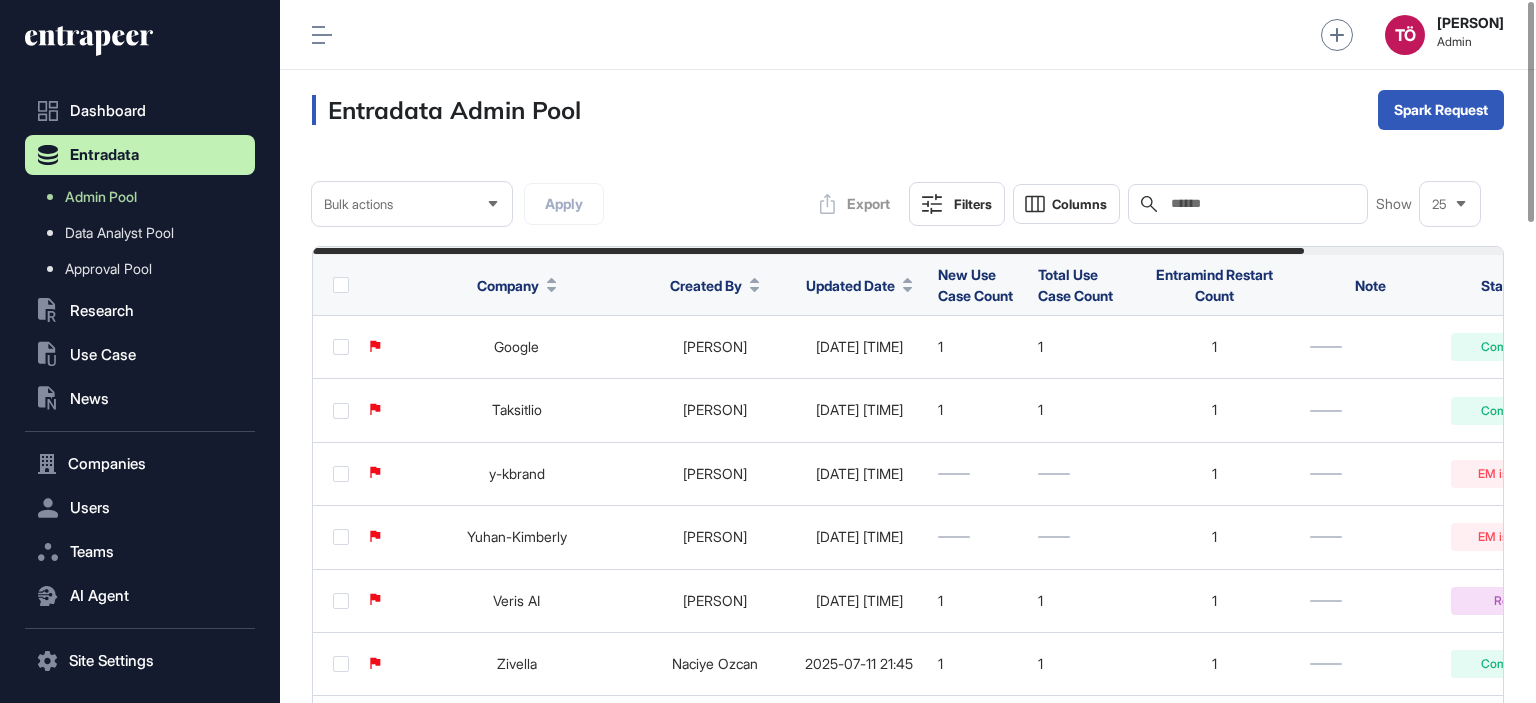 click on "Filters" at bounding box center (973, 204) 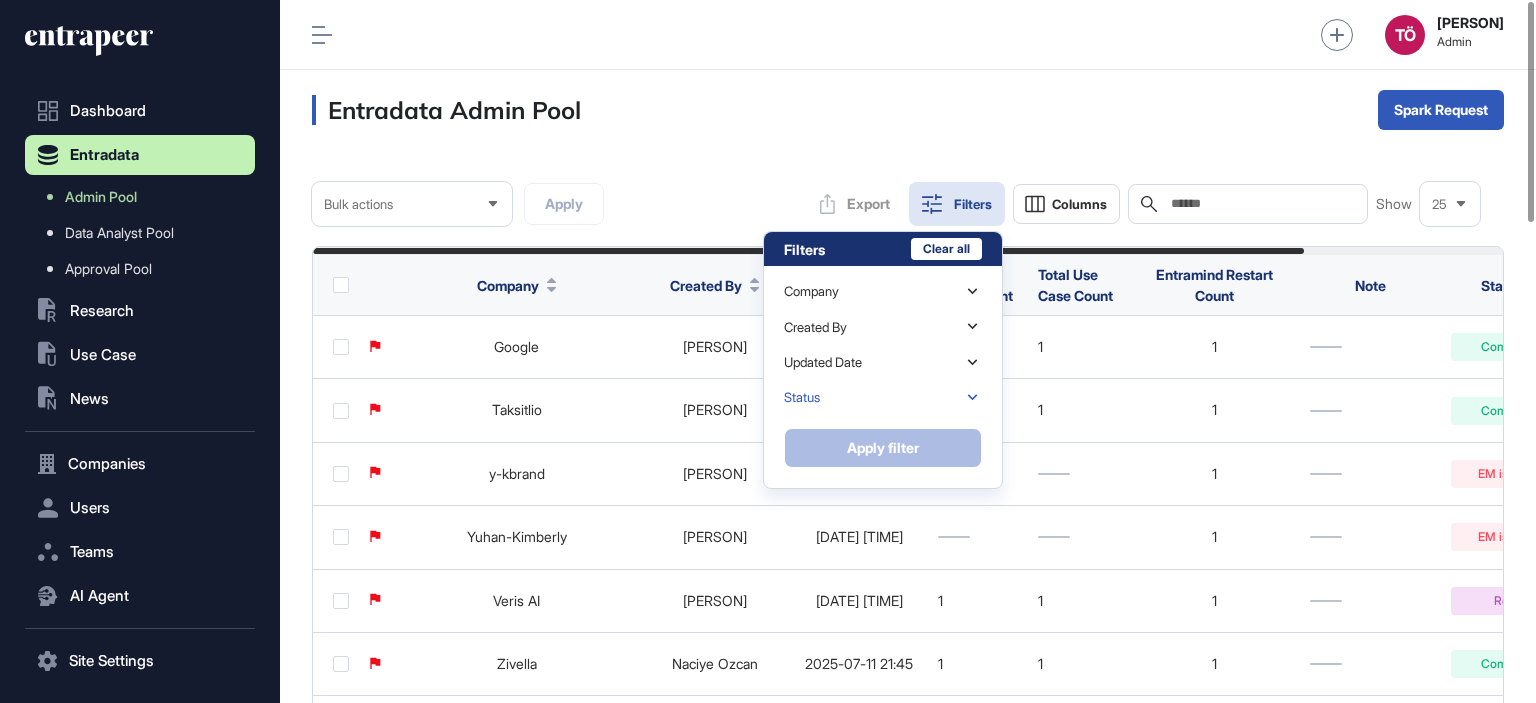 click on "Status" at bounding box center (883, 397) 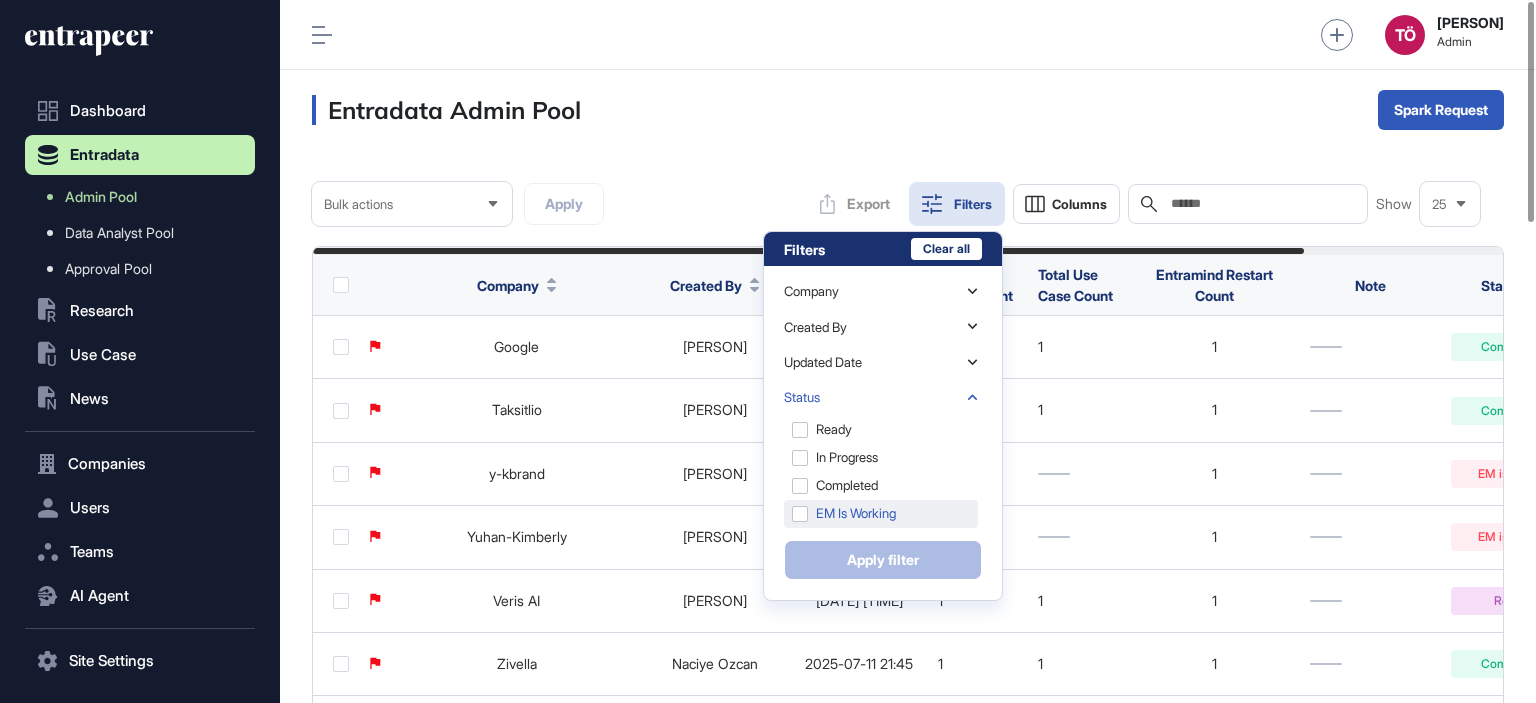 click on "EM is Working" 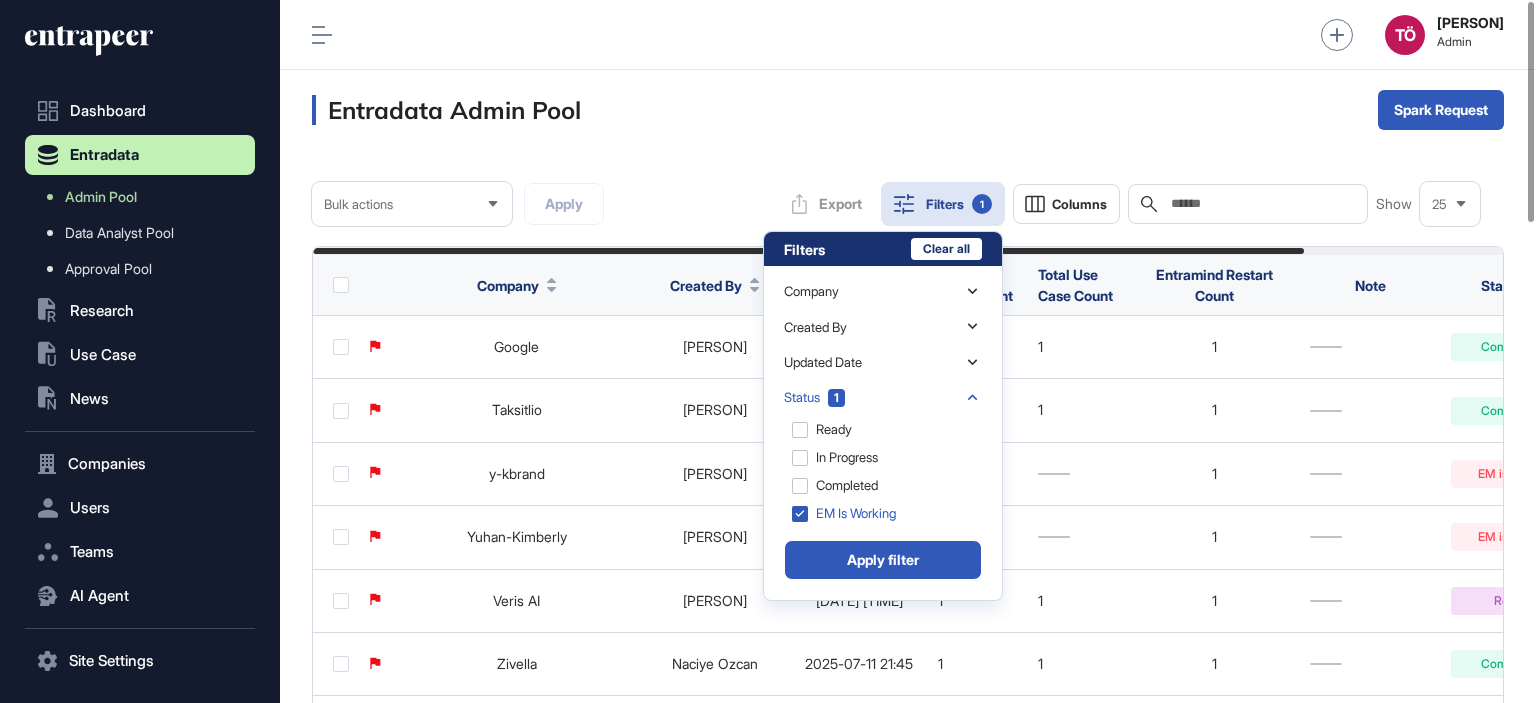 click on "Apply filter" at bounding box center (883, 560) 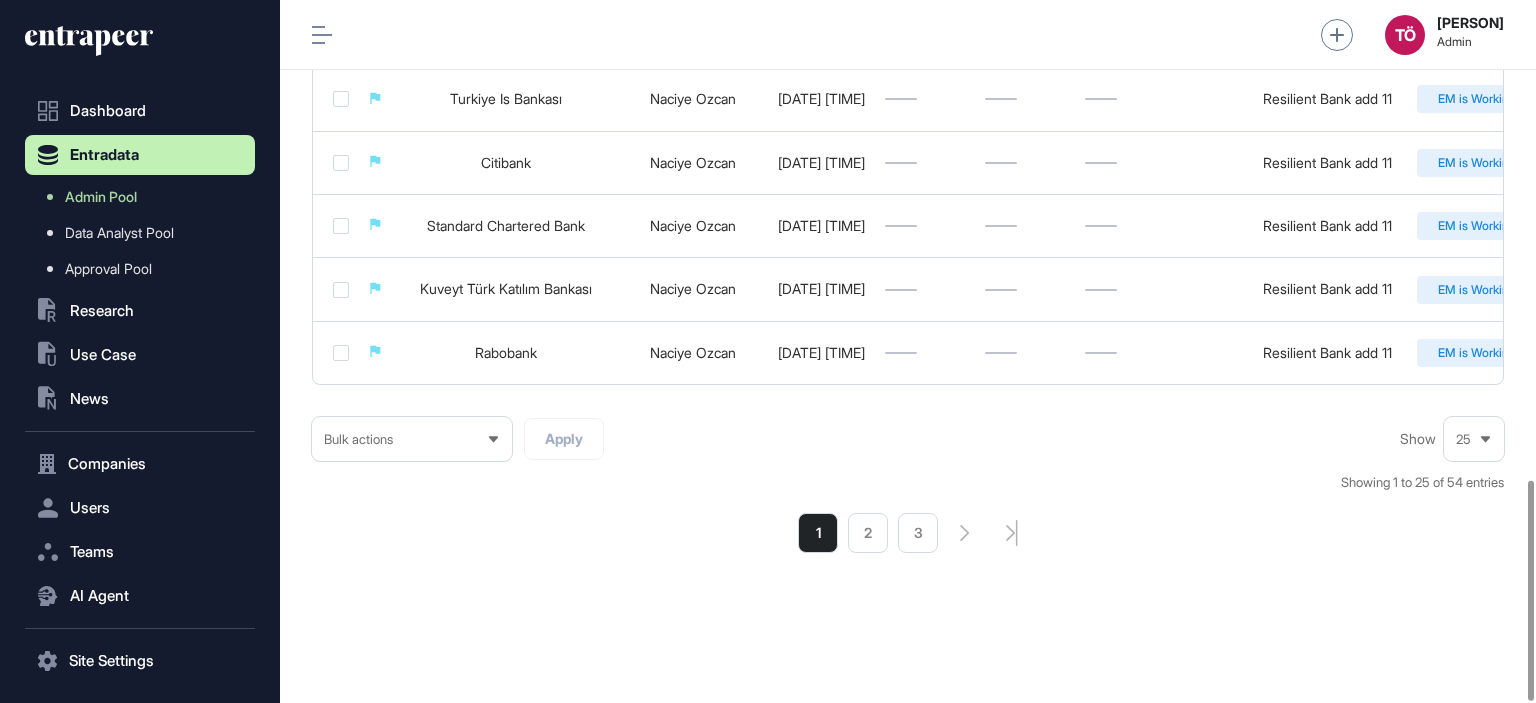 scroll, scrollTop: 1530, scrollLeft: 0, axis: vertical 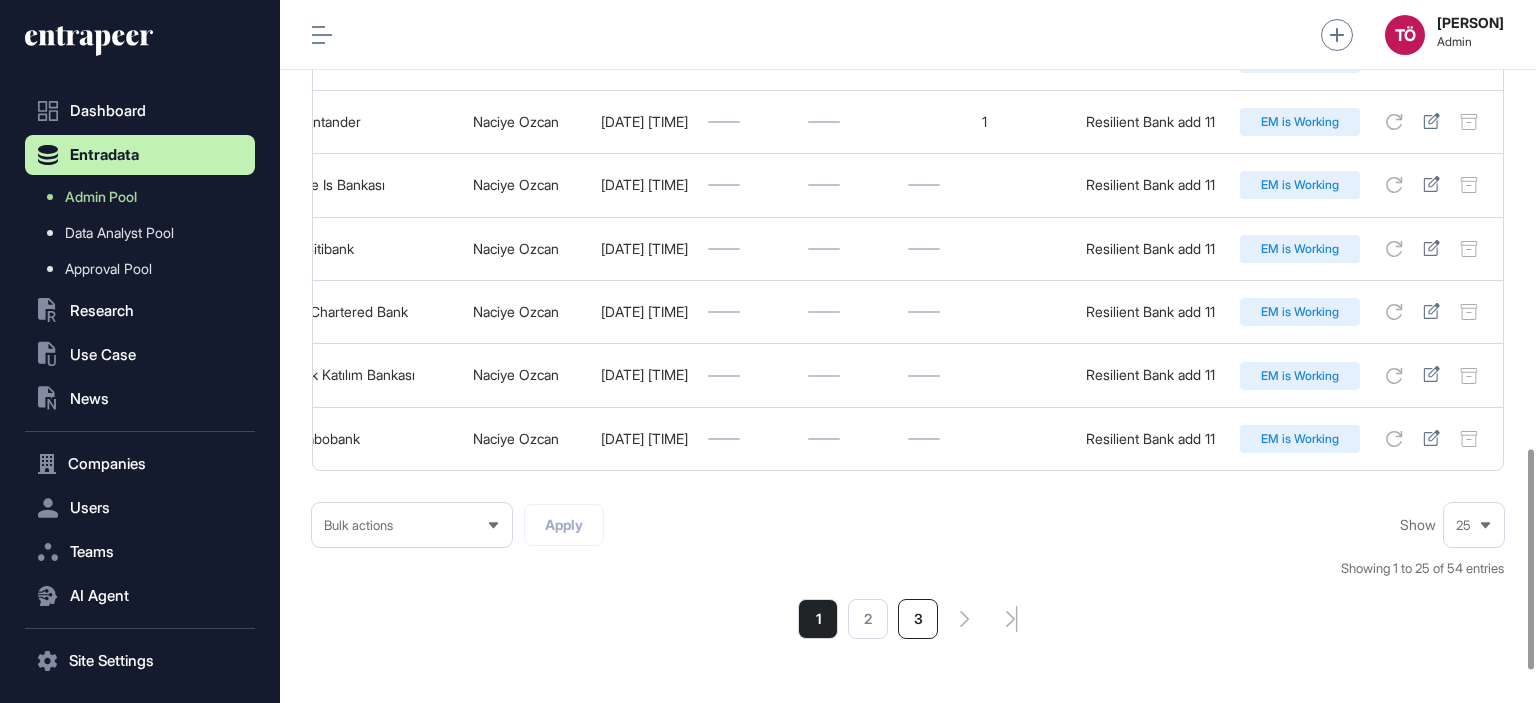 click on "3" at bounding box center [918, 619] 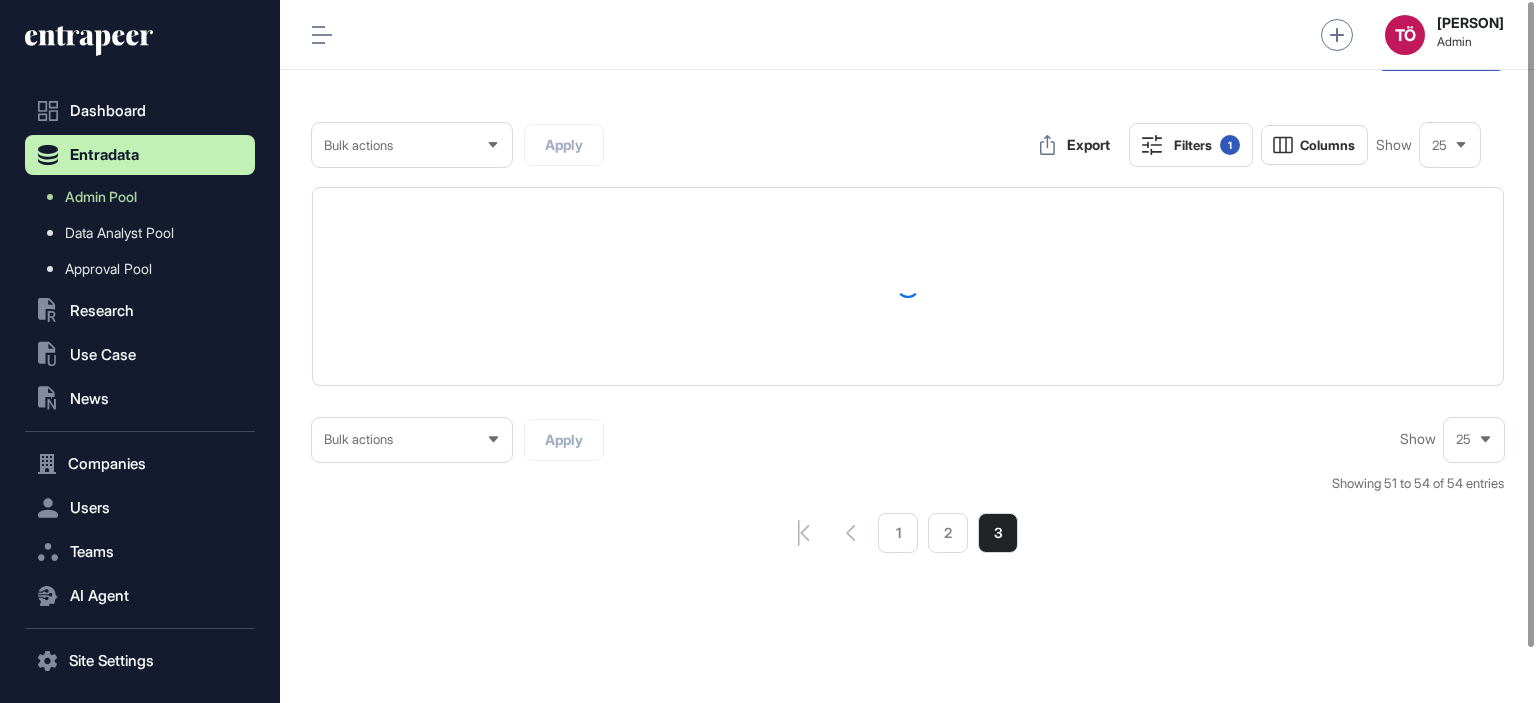 scroll, scrollTop: 0, scrollLeft: 0, axis: both 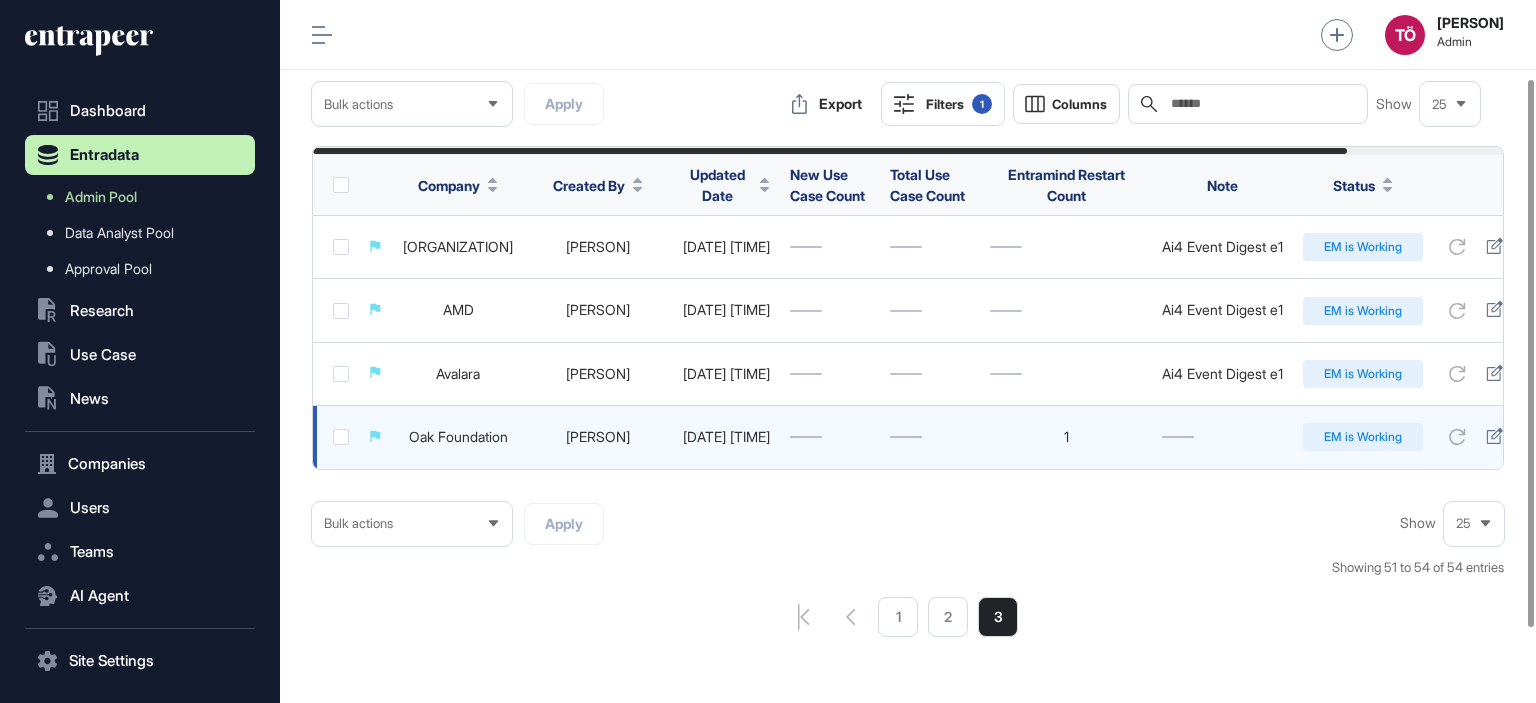 drag, startPoint x: 1156, startPoint y: 480, endPoint x: 1307, endPoint y: 462, distance: 152.06906 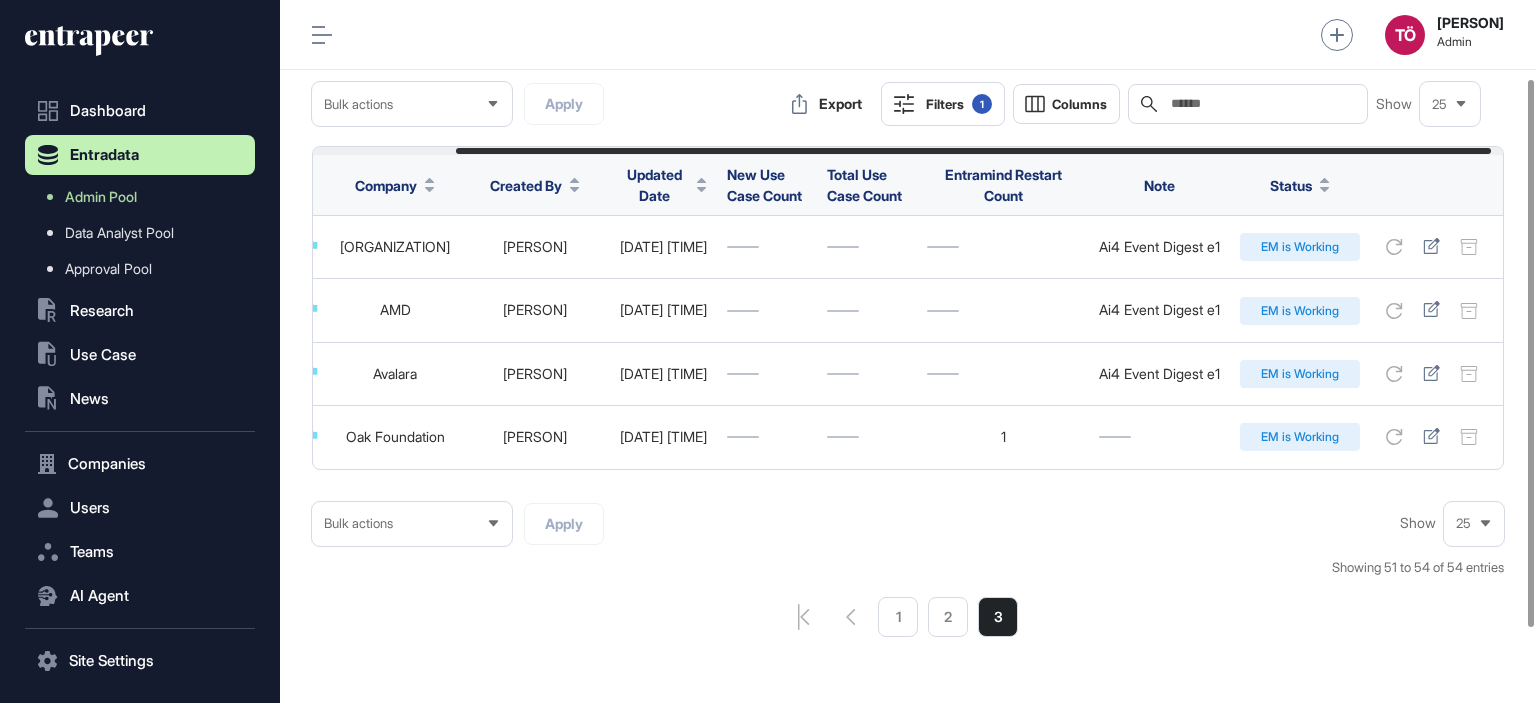 scroll, scrollTop: 0, scrollLeft: 179, axis: horizontal 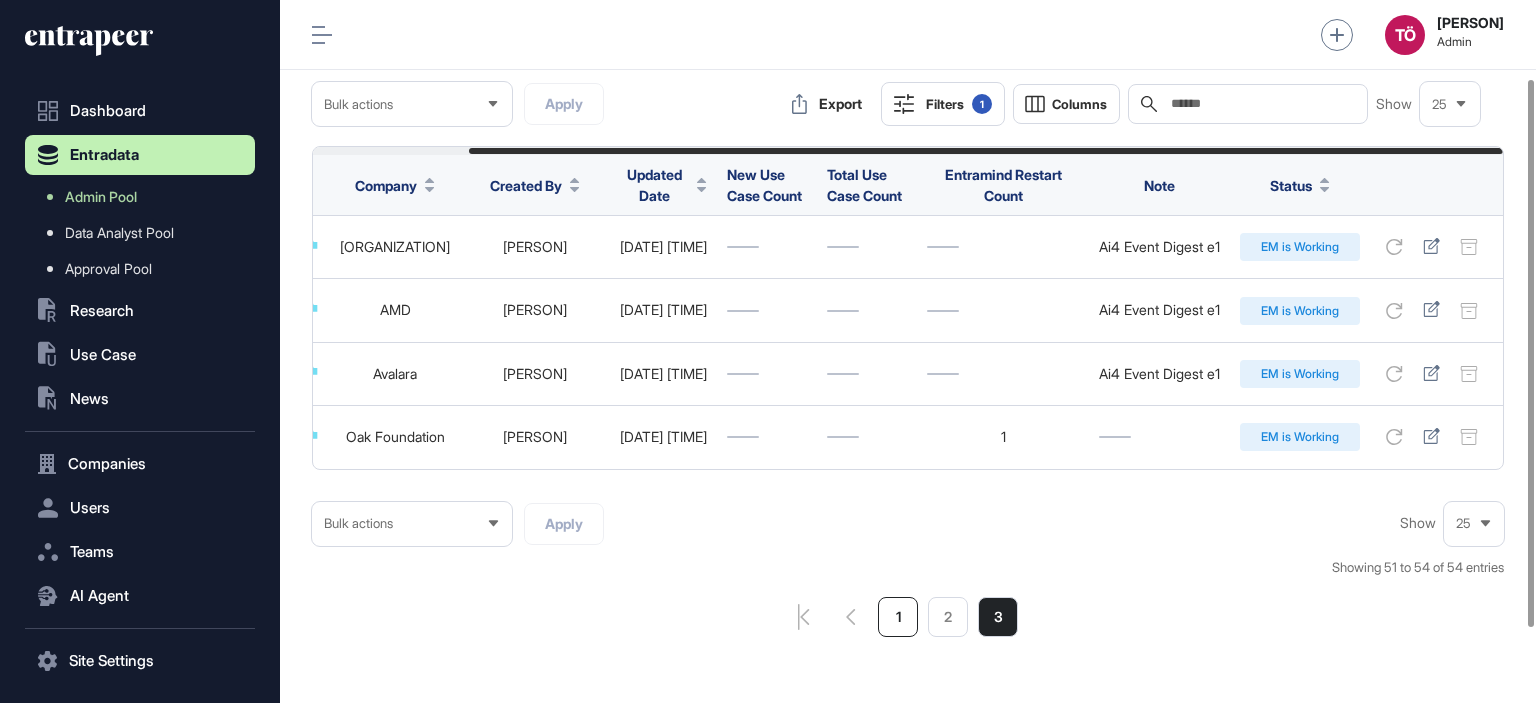click on "1" at bounding box center (898, 617) 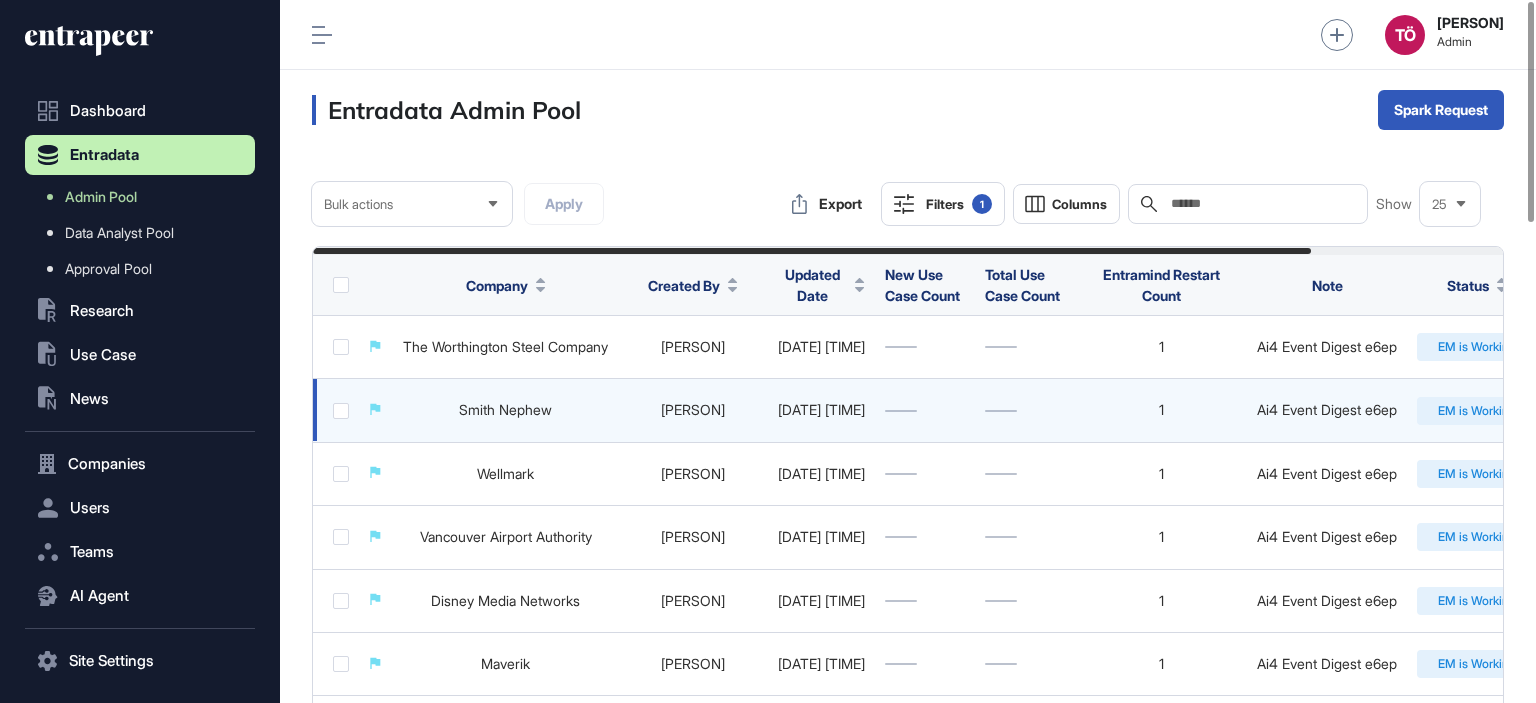 click 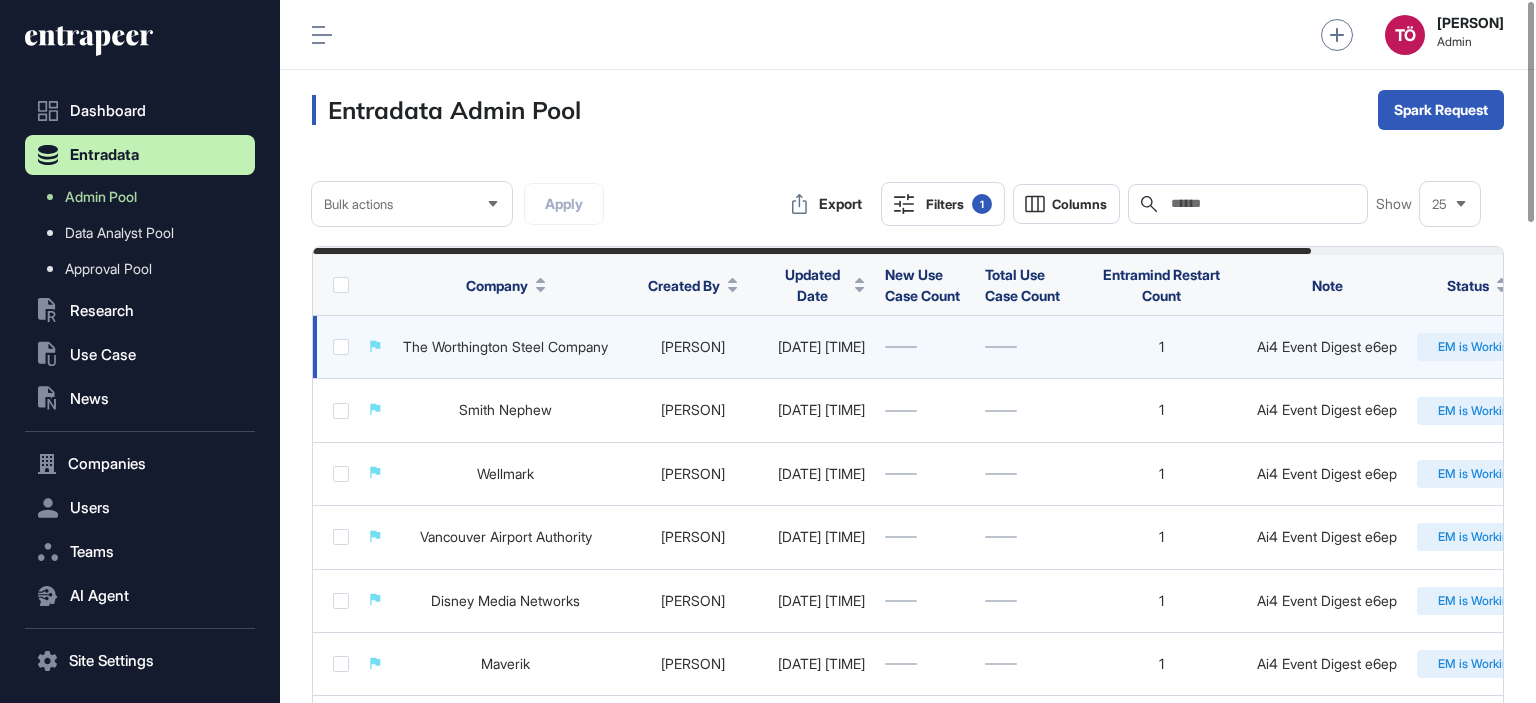 click 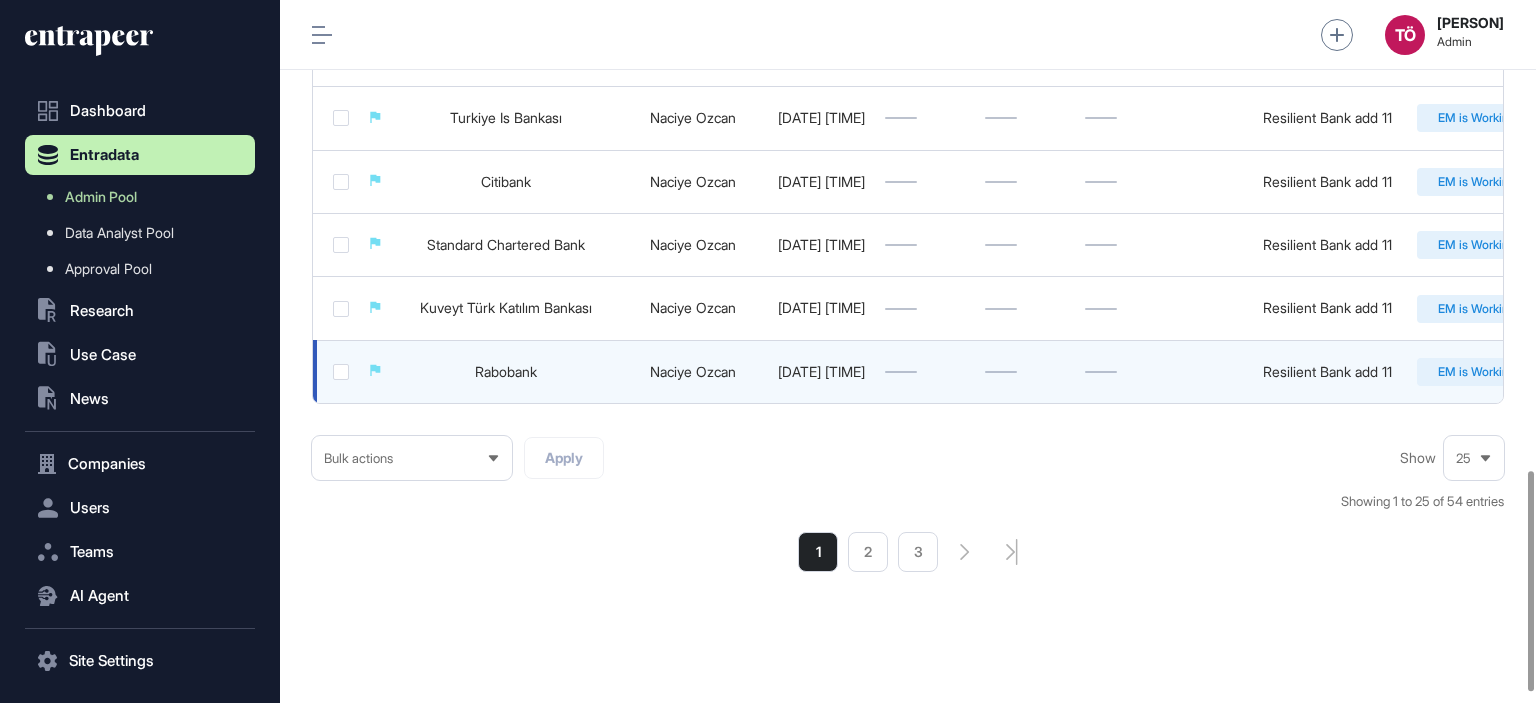 scroll, scrollTop: 1500, scrollLeft: 0, axis: vertical 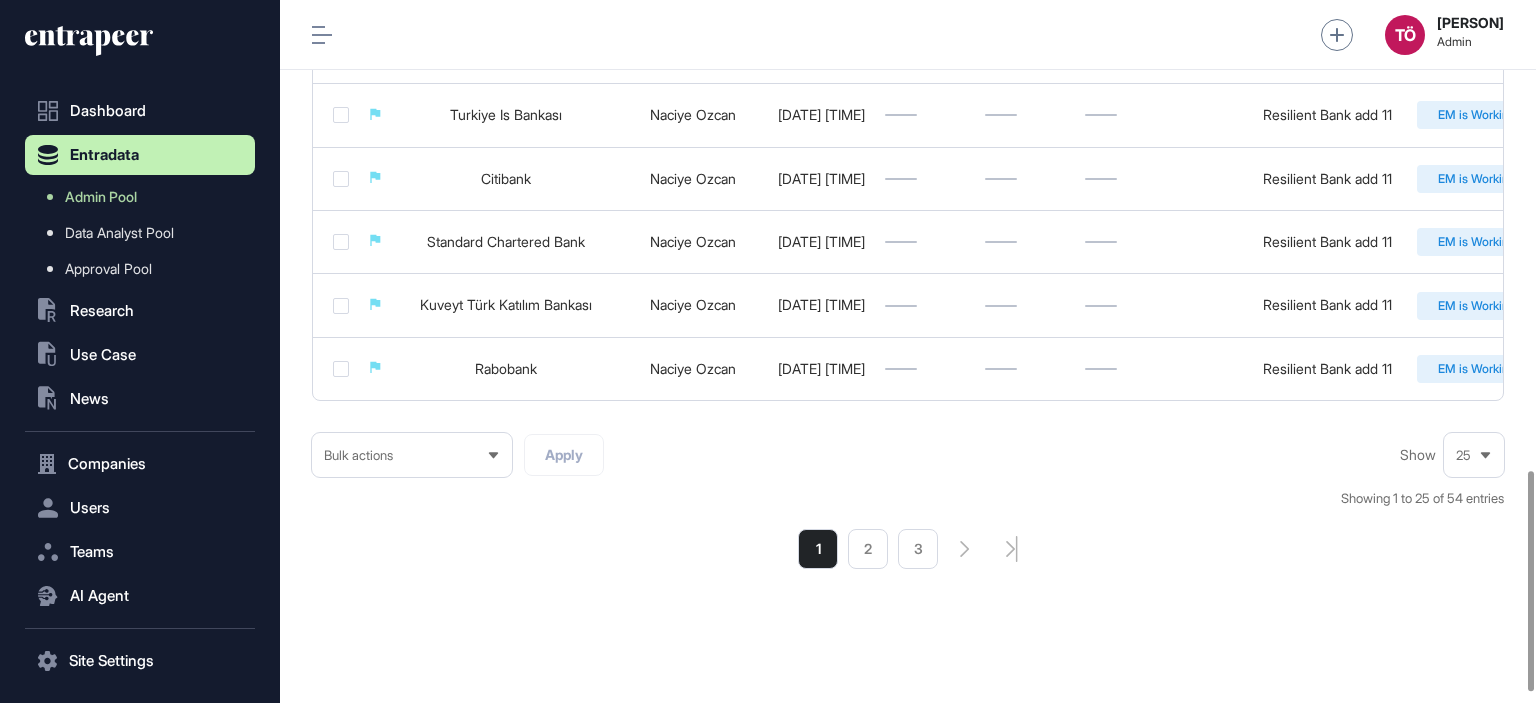click on "3" at bounding box center [918, 549] 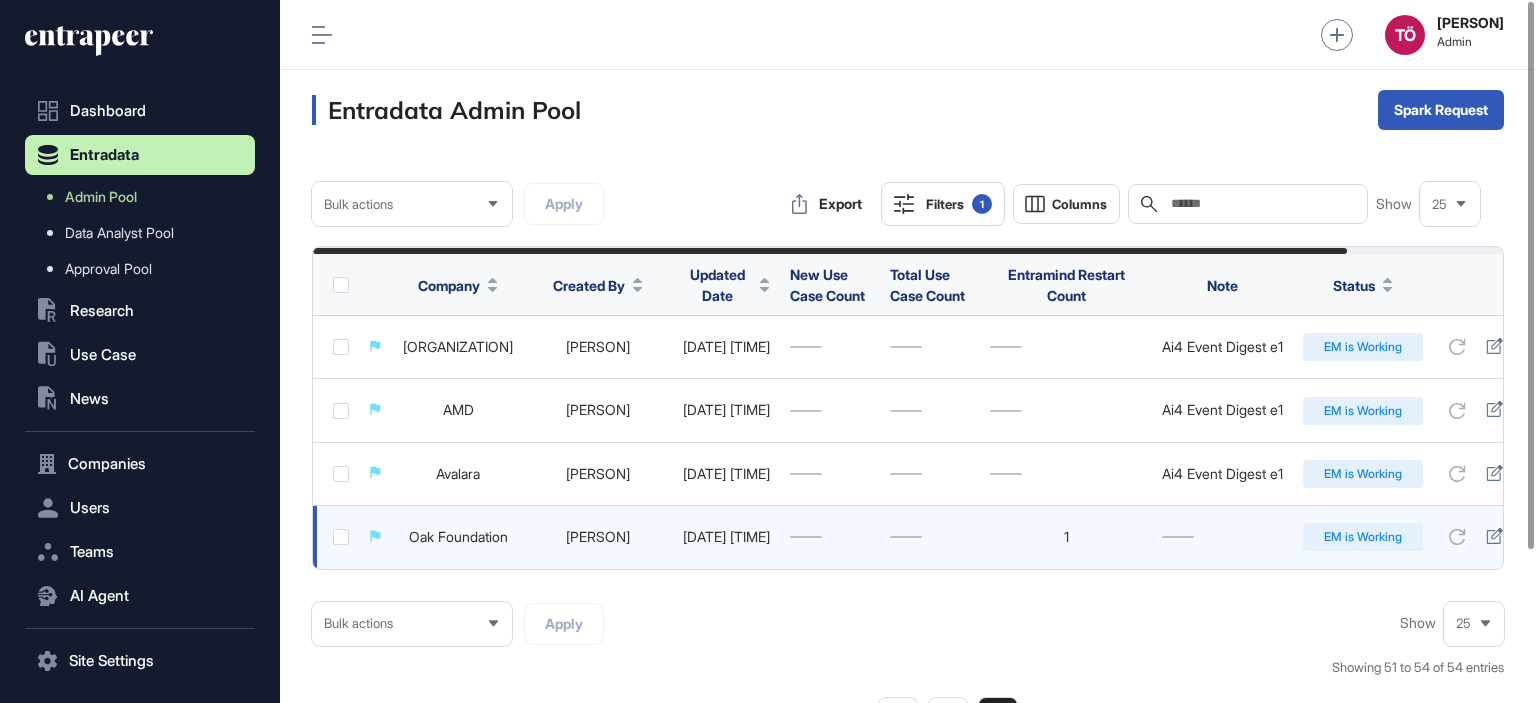 click on "Oak Foundation" 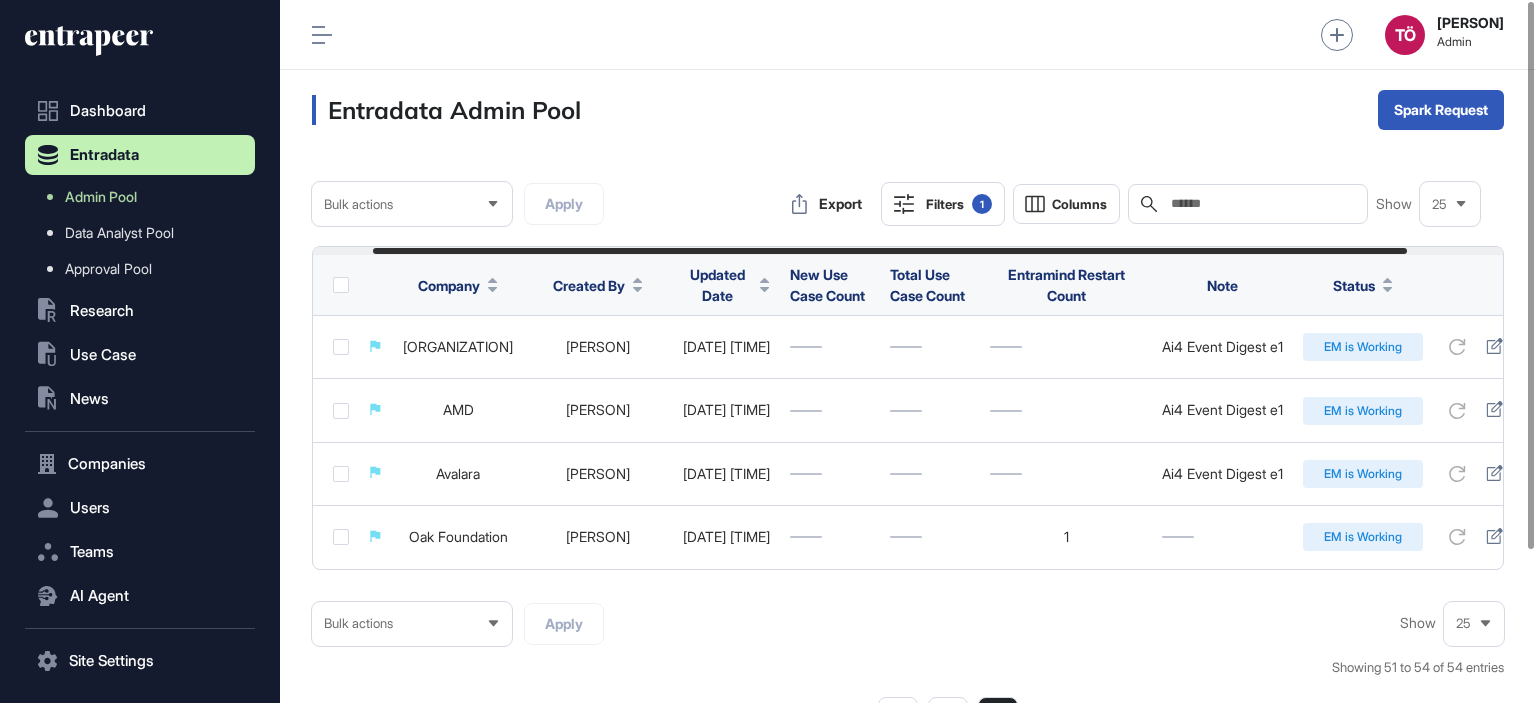 scroll, scrollTop: 0, scrollLeft: 179, axis: horizontal 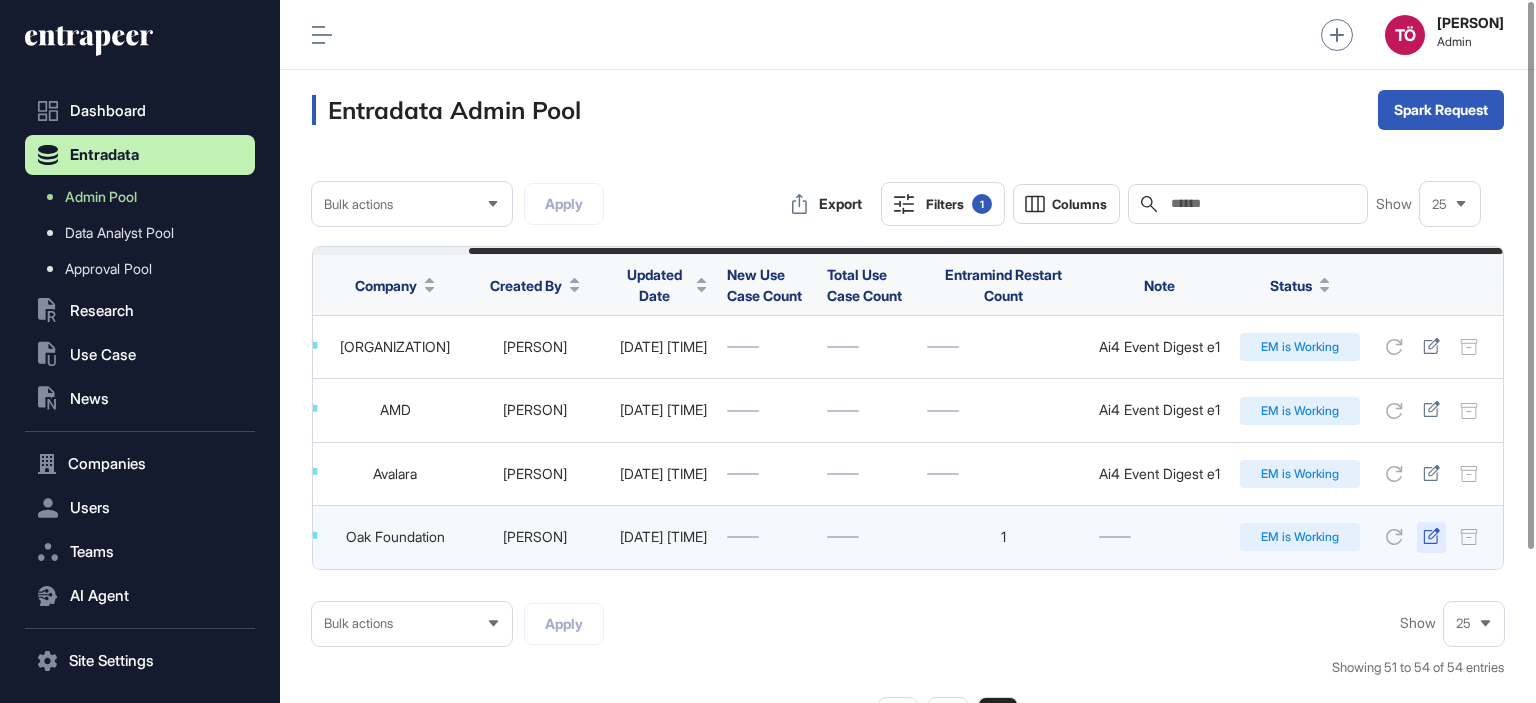 click 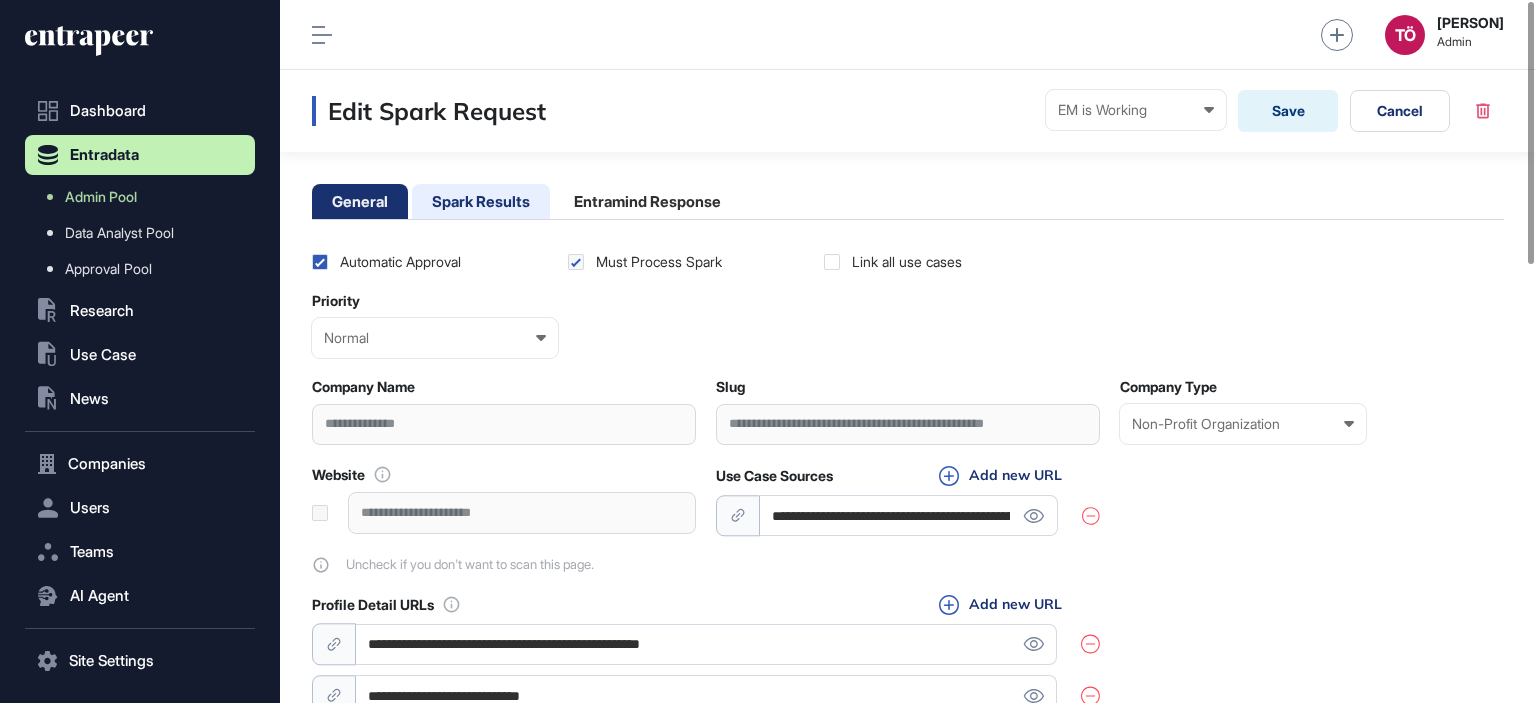 click on "Spark Results" 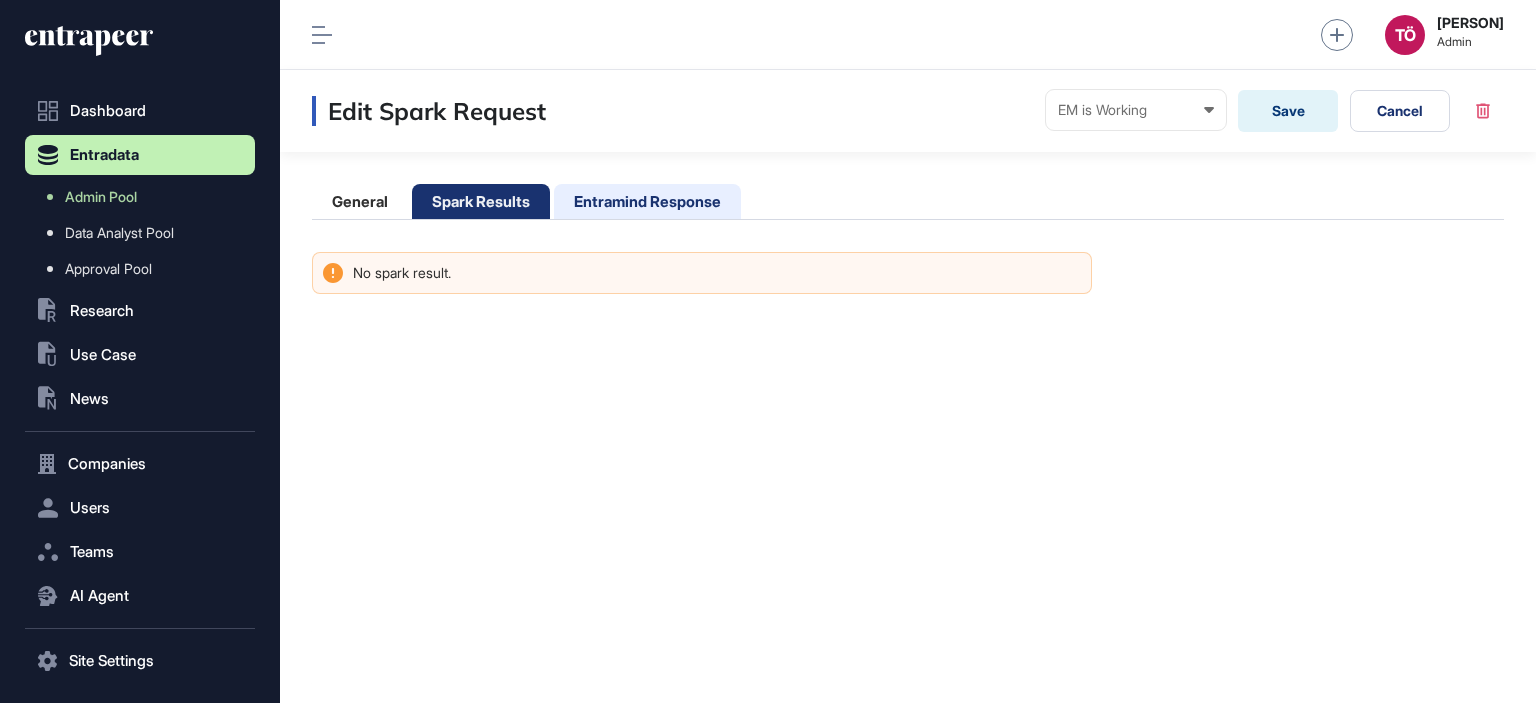 click on "Entramind Response" 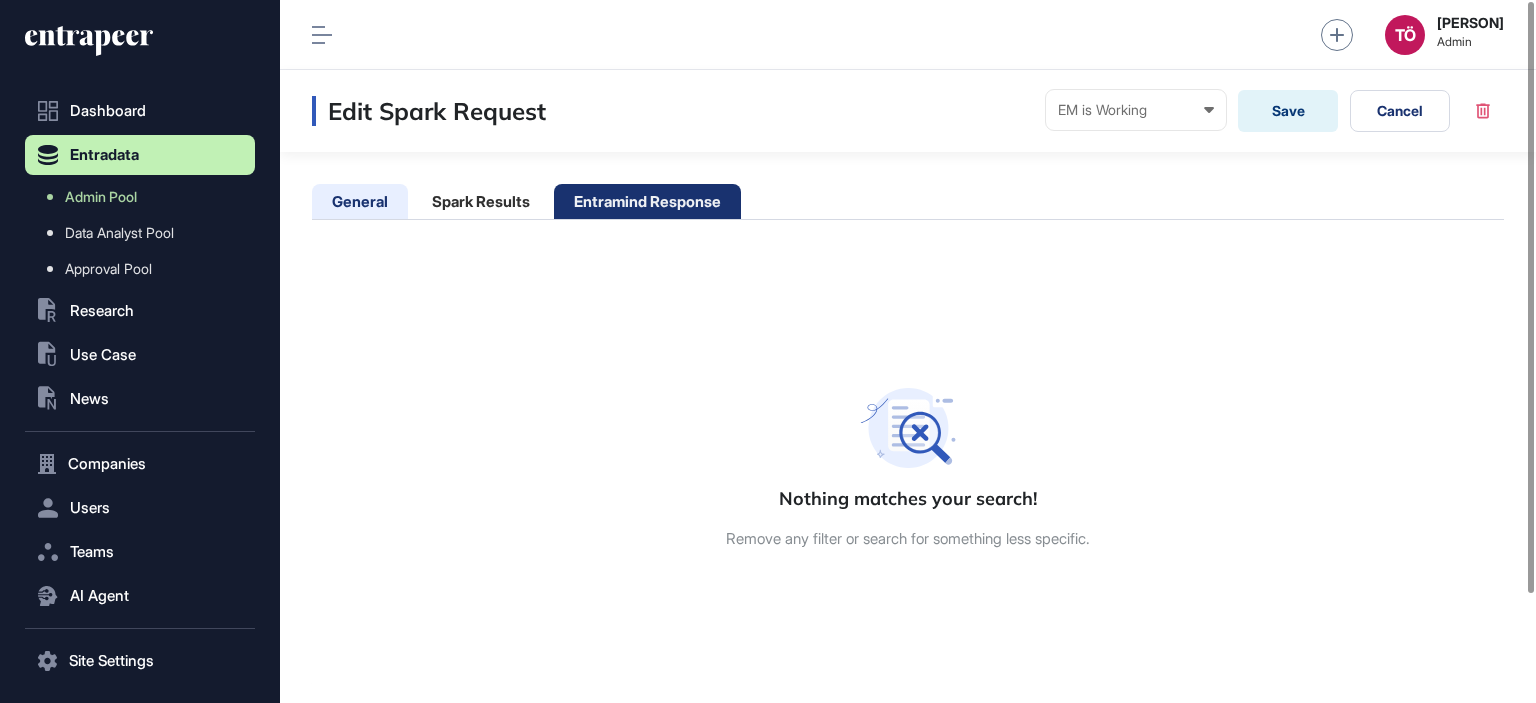 click on "General" 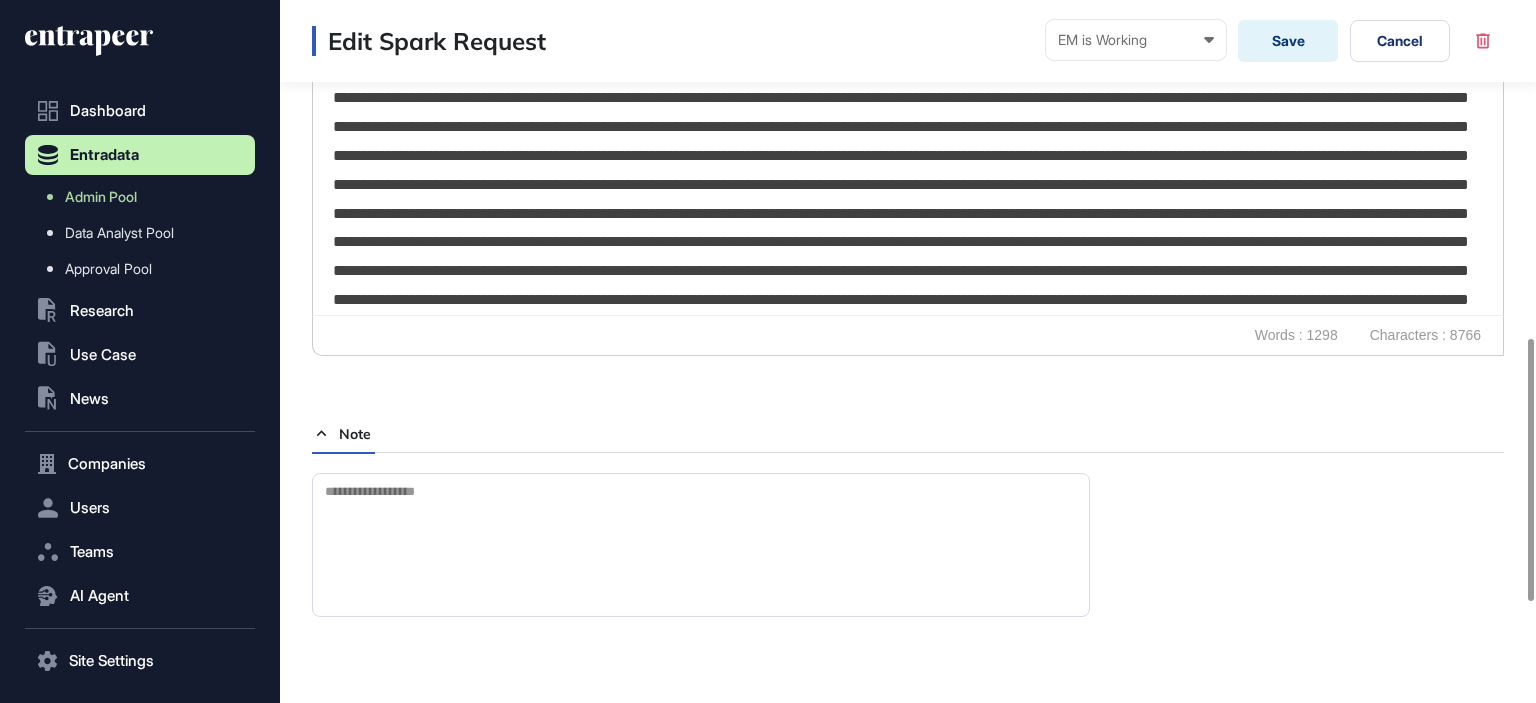 scroll, scrollTop: 873, scrollLeft: 0, axis: vertical 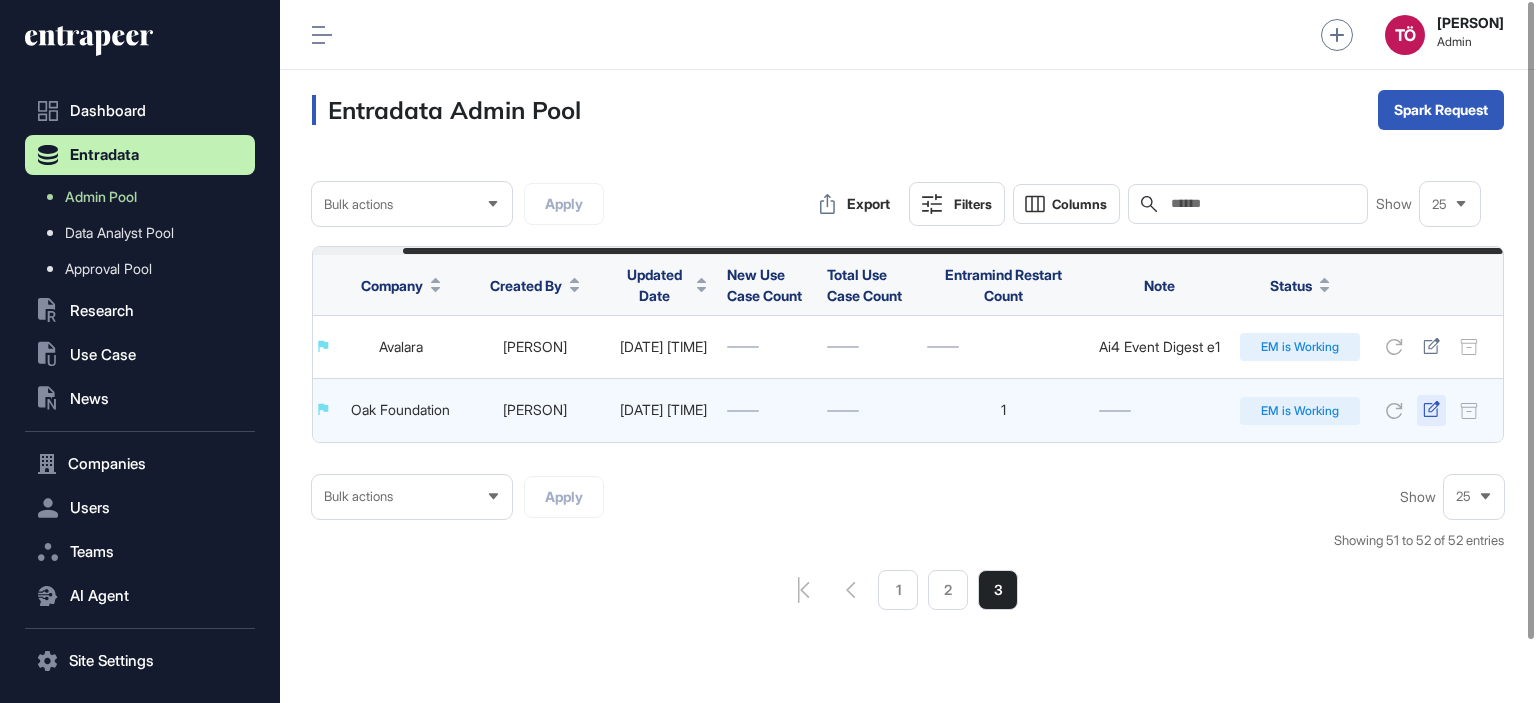 click 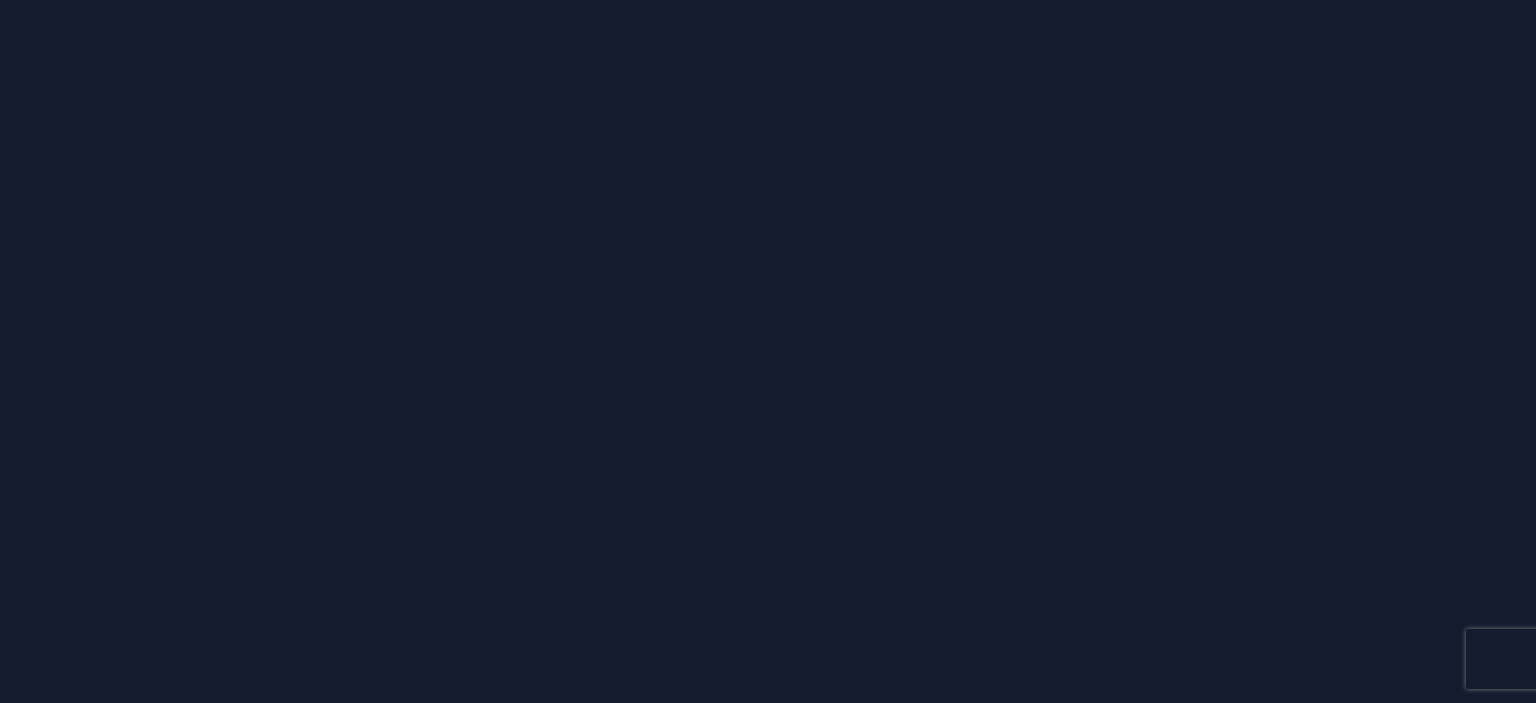 scroll, scrollTop: 0, scrollLeft: 0, axis: both 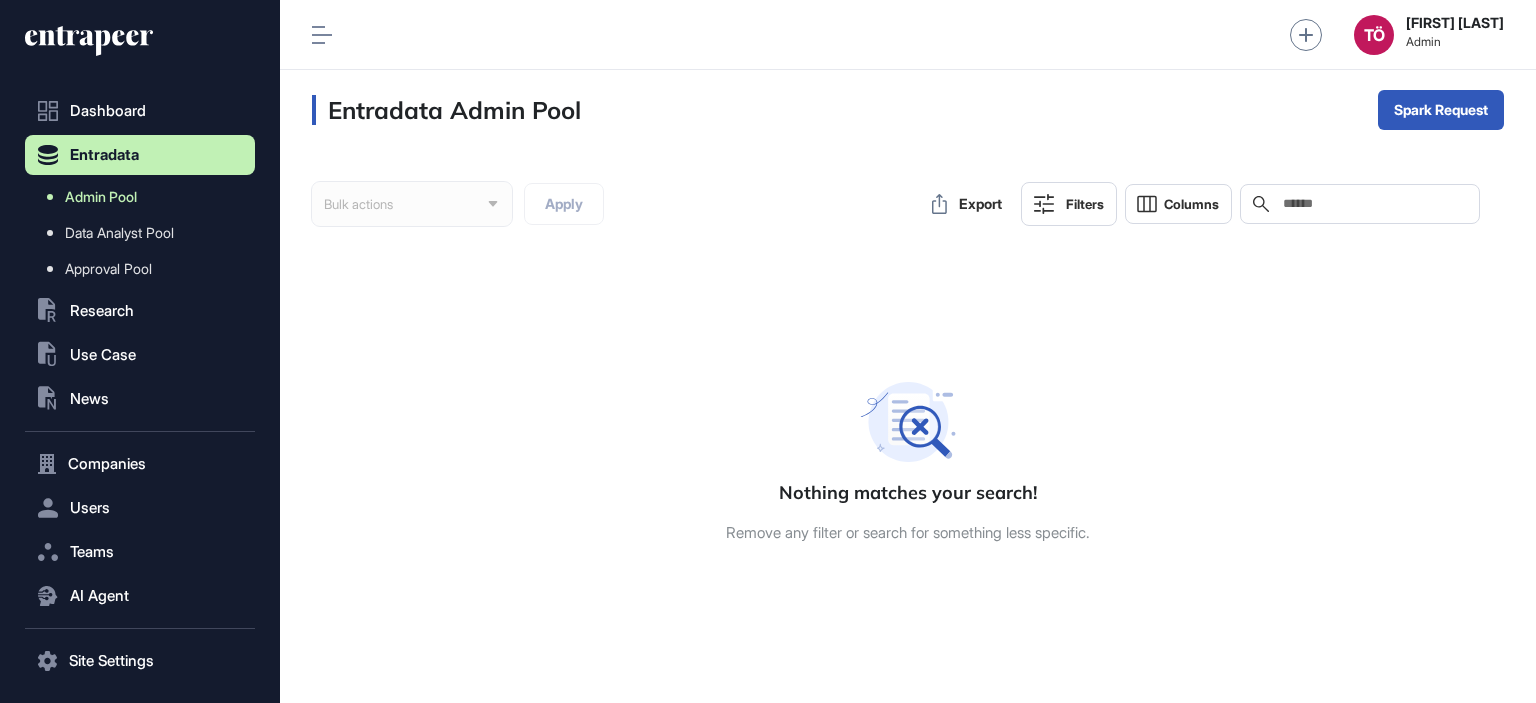 click on "Admin Pool" at bounding box center [145, 197] 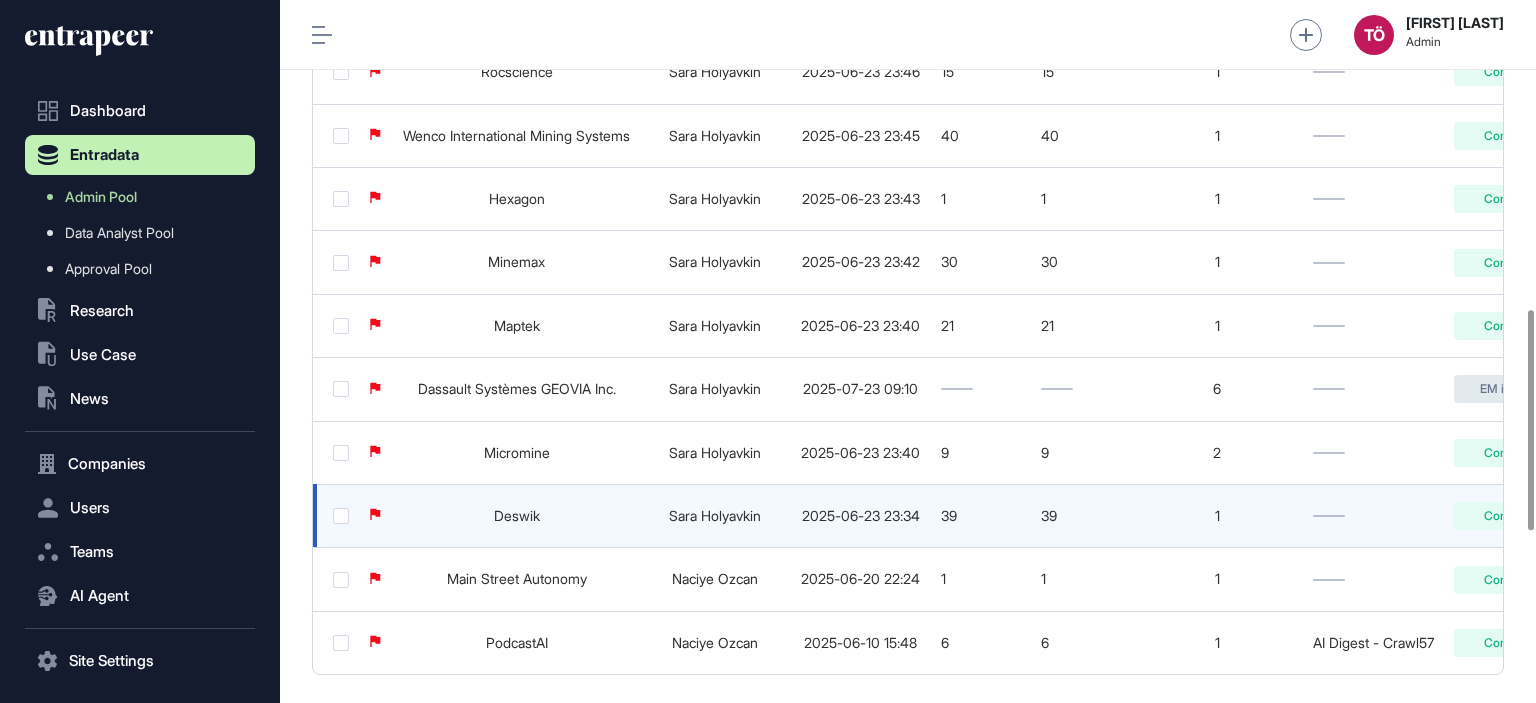 scroll, scrollTop: 1230, scrollLeft: 0, axis: vertical 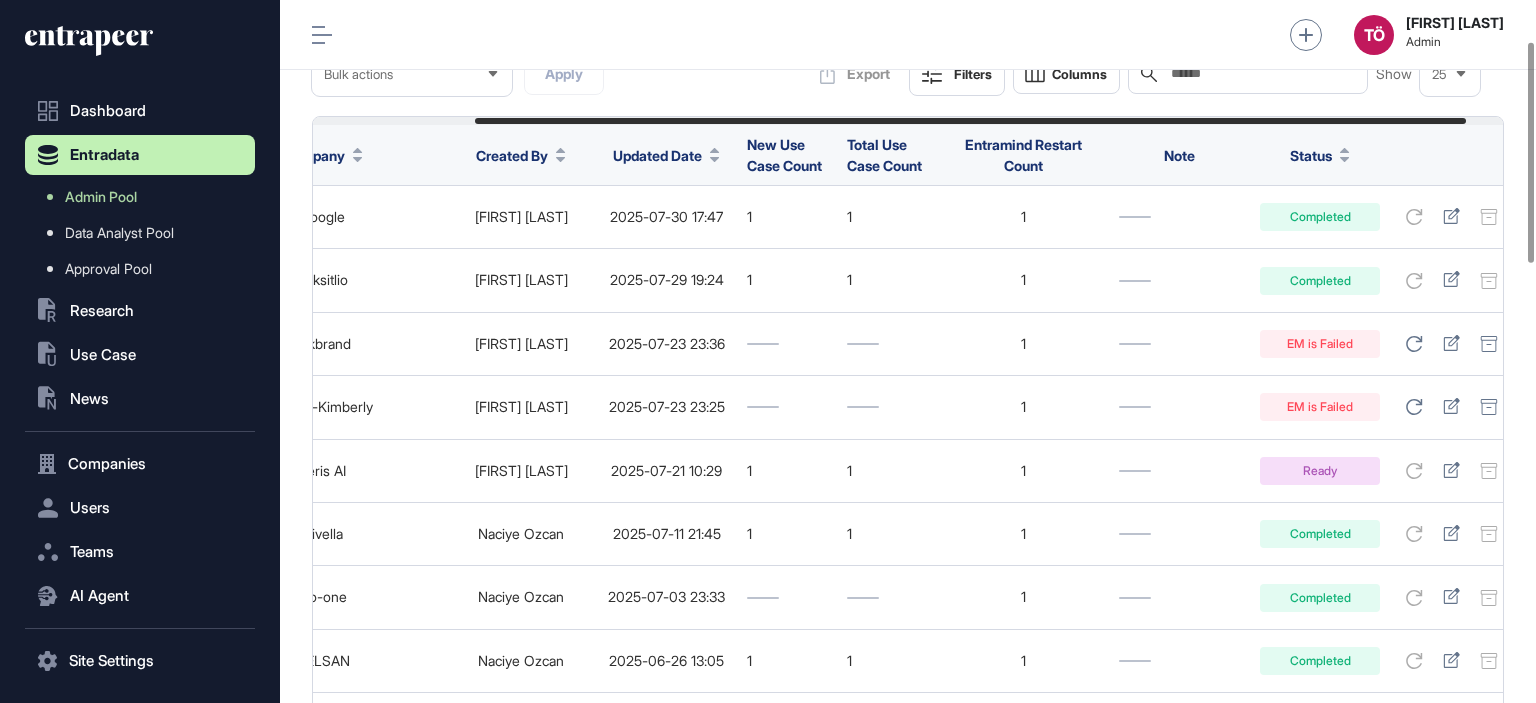 click 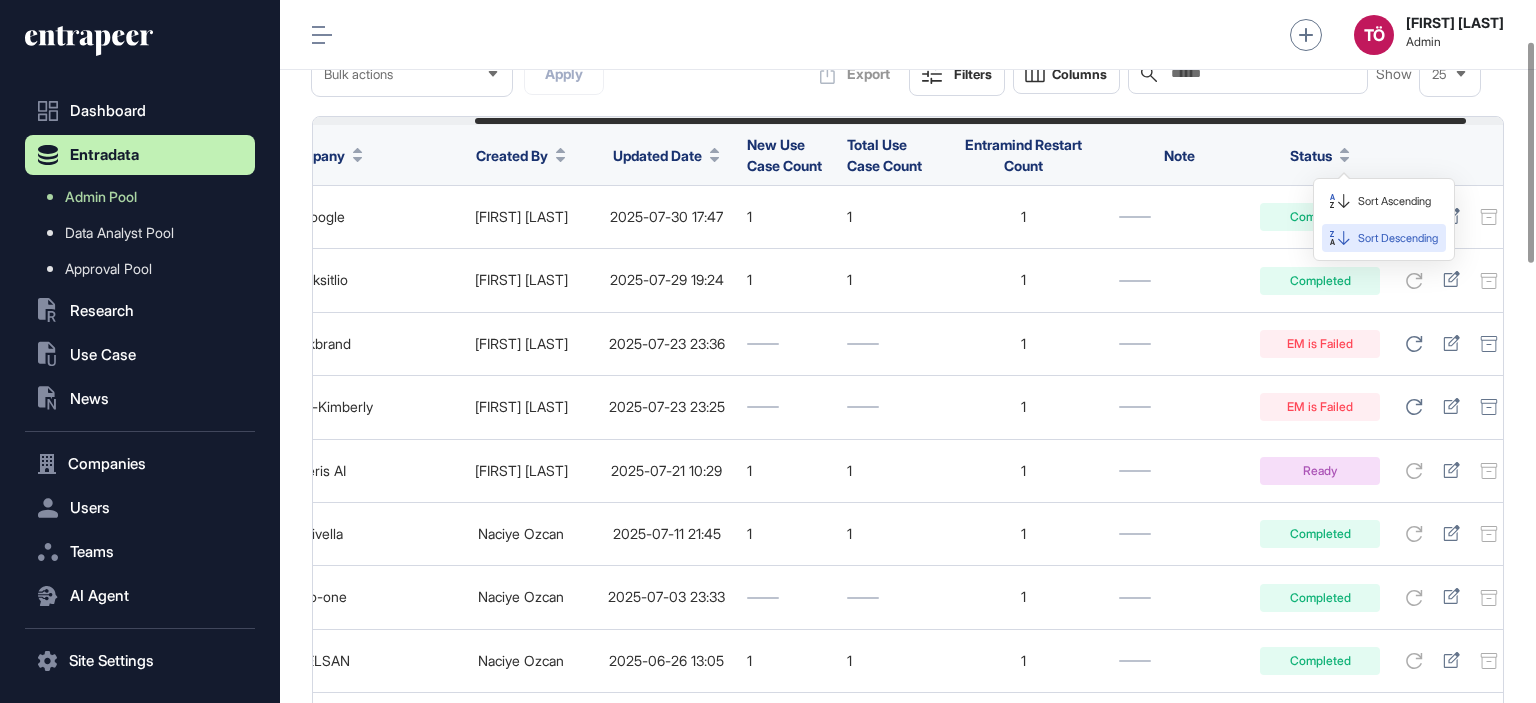 click on "Sort Descending" at bounding box center [1398, 238] 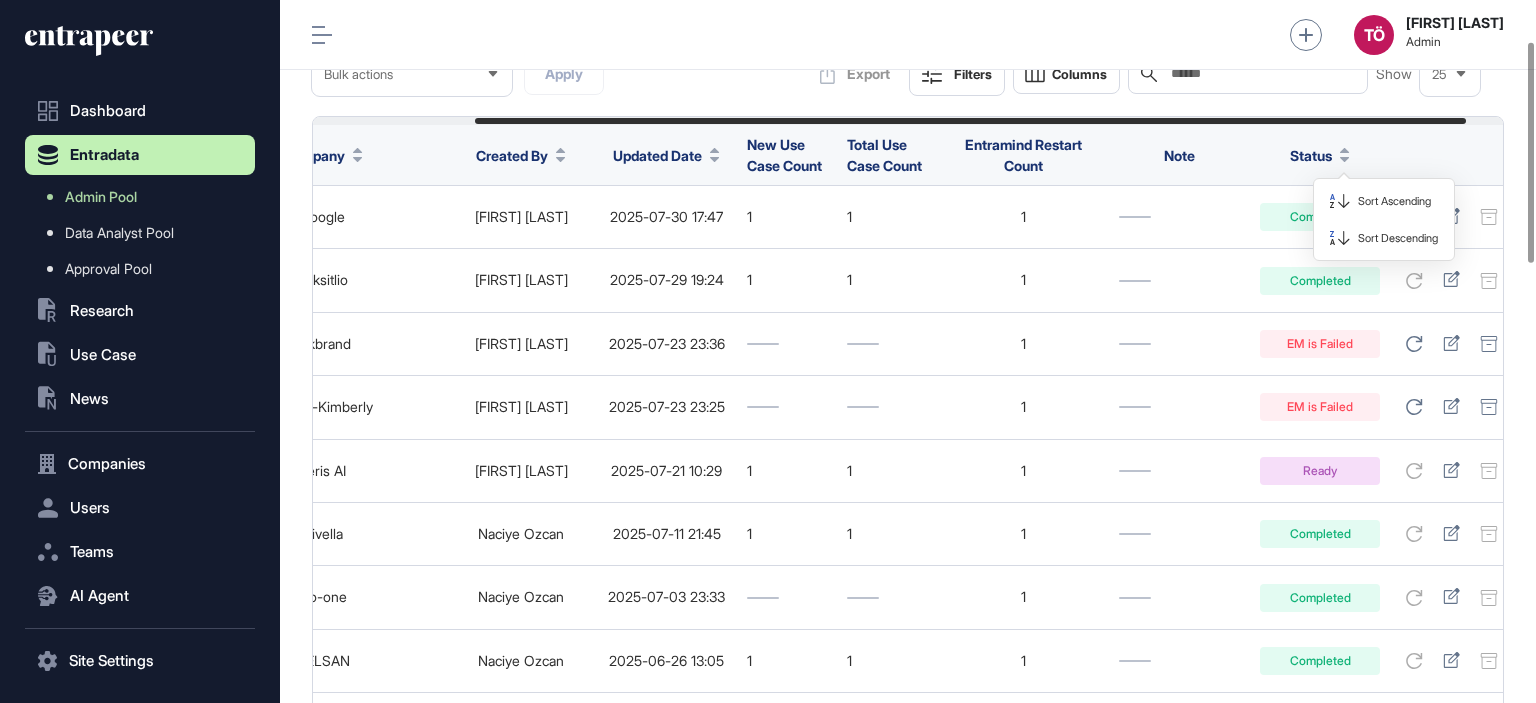scroll, scrollTop: 0, scrollLeft: 0, axis: both 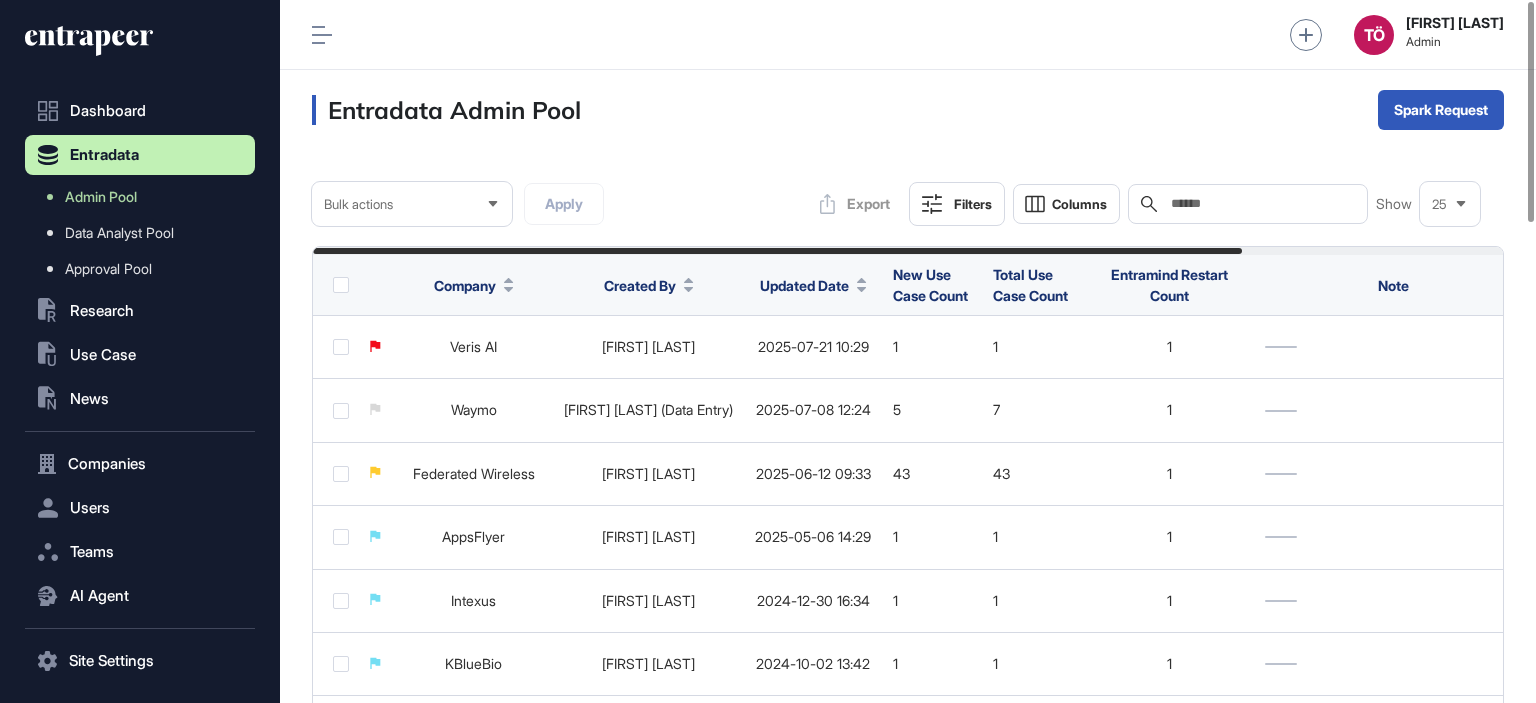 click on "Filters" at bounding box center (973, 204) 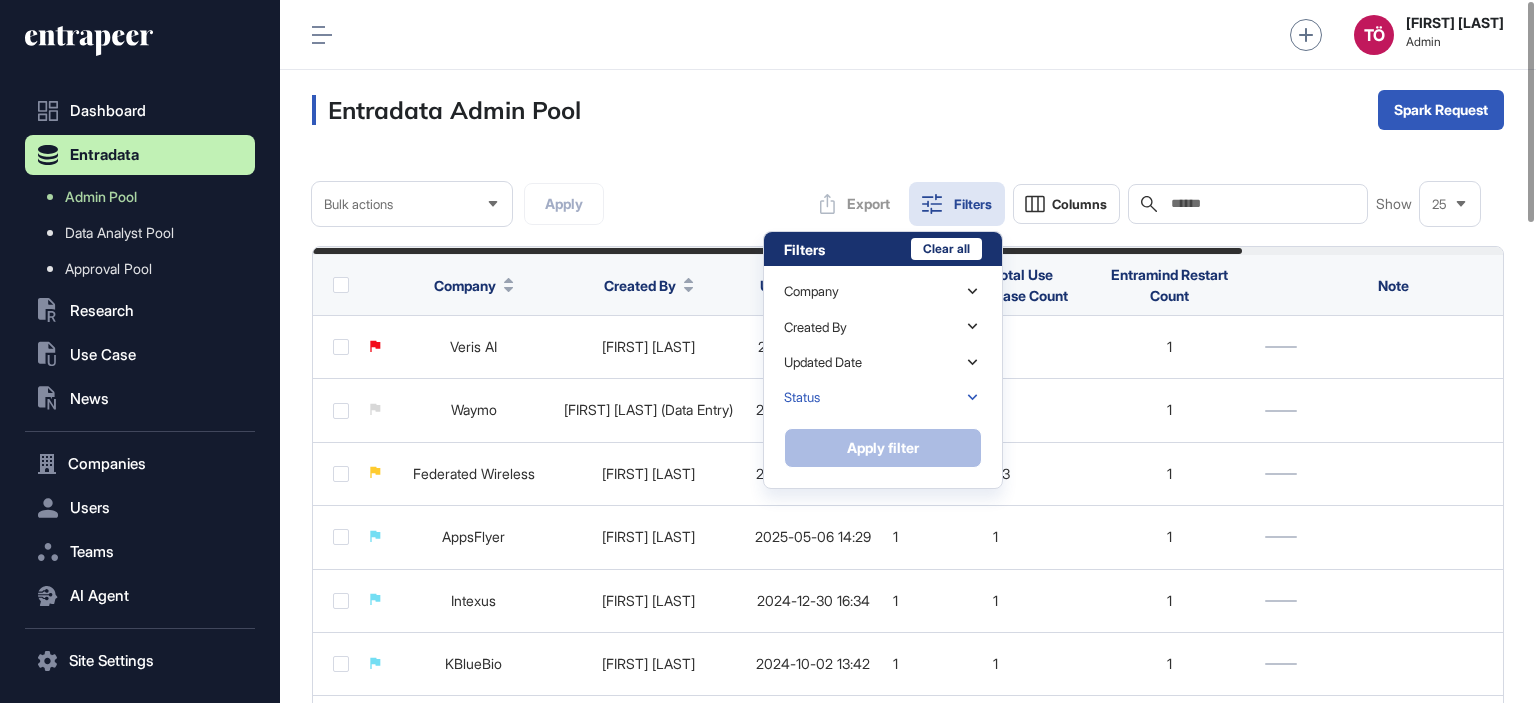click on "Status" at bounding box center [883, 397] 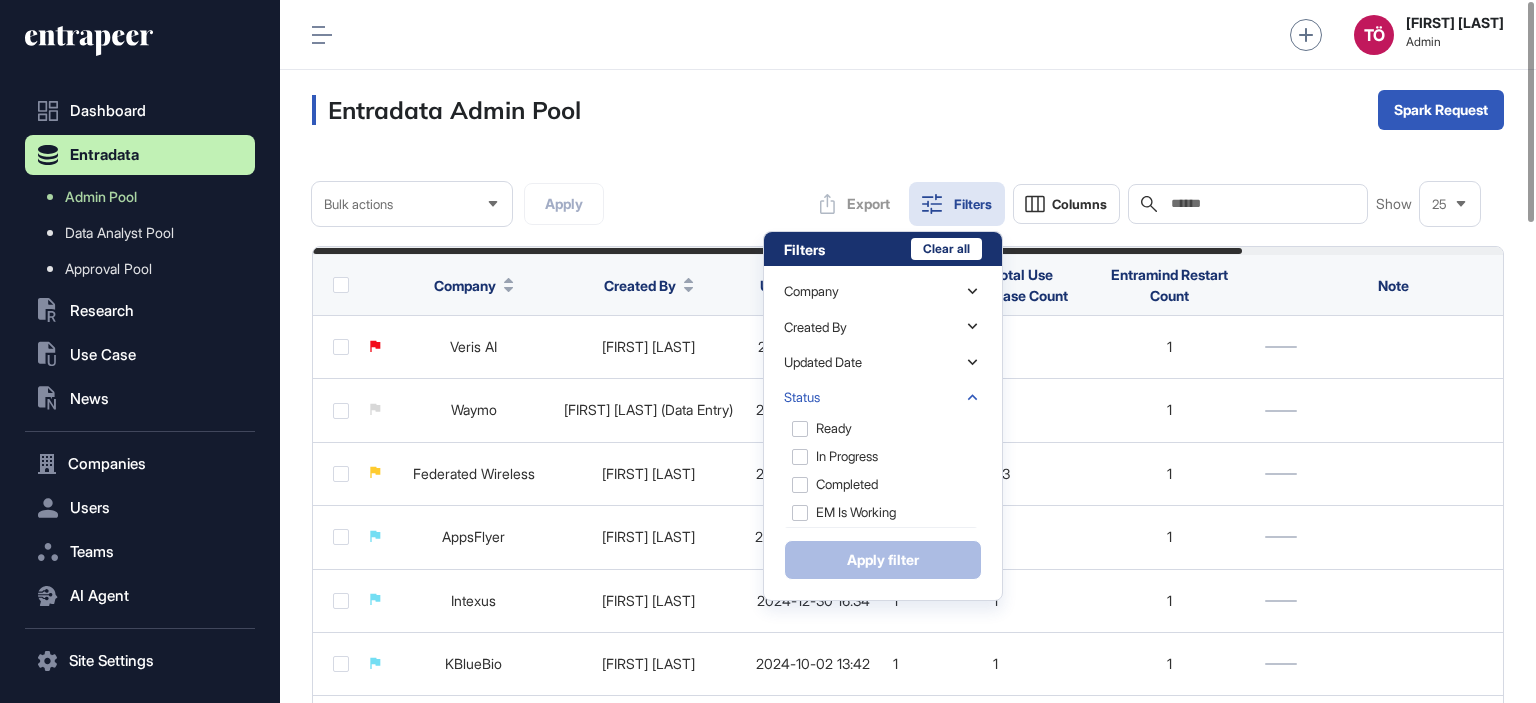 scroll, scrollTop: 0, scrollLeft: 0, axis: both 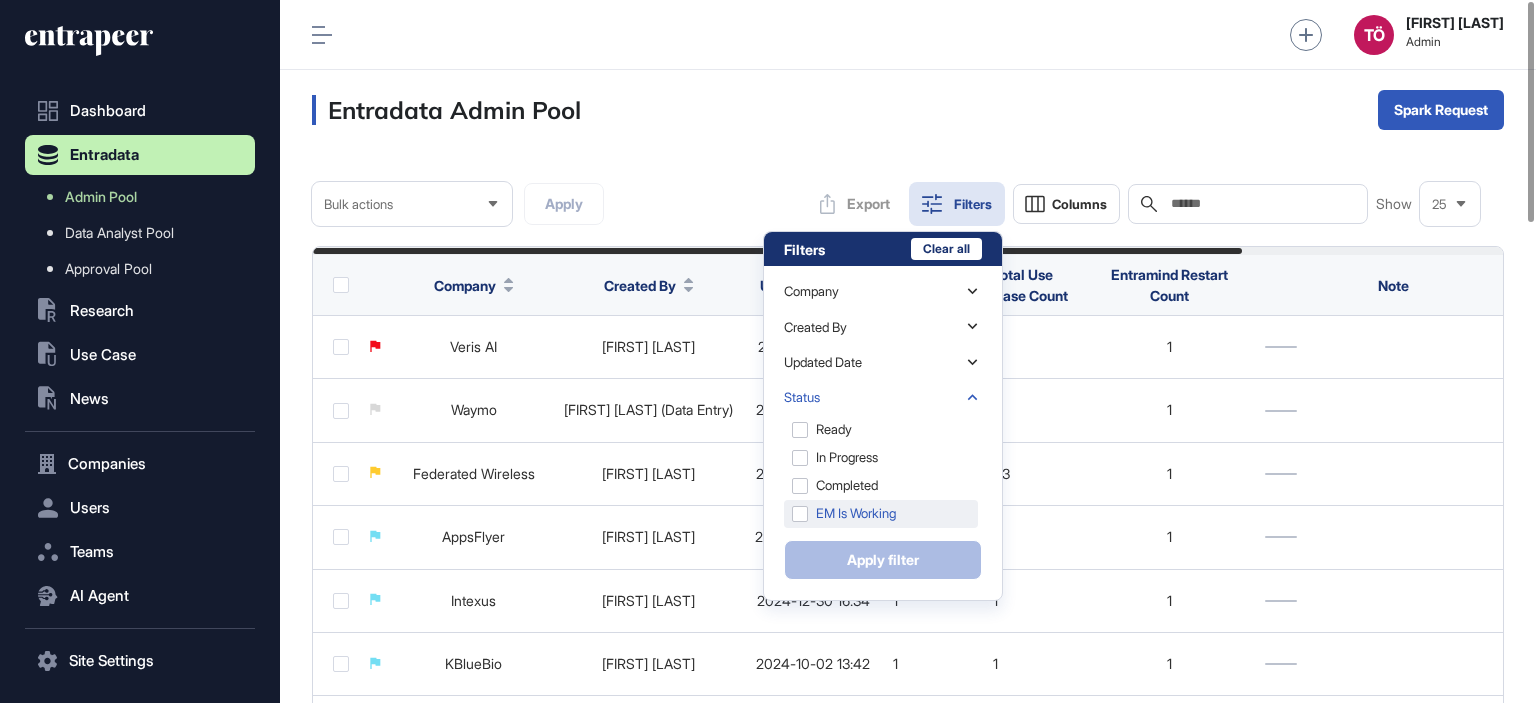 click on "EM is Working" 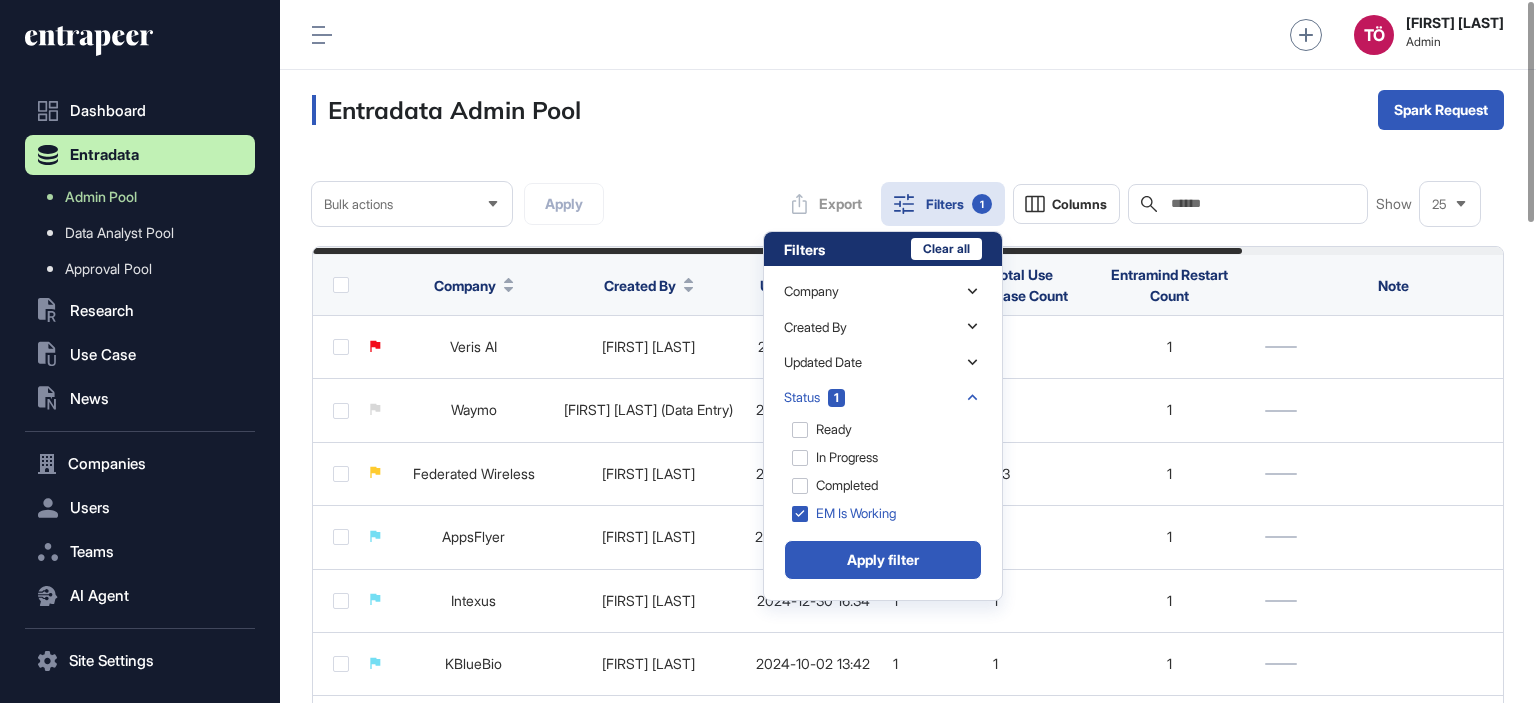 click on "Apply filter" at bounding box center [883, 560] 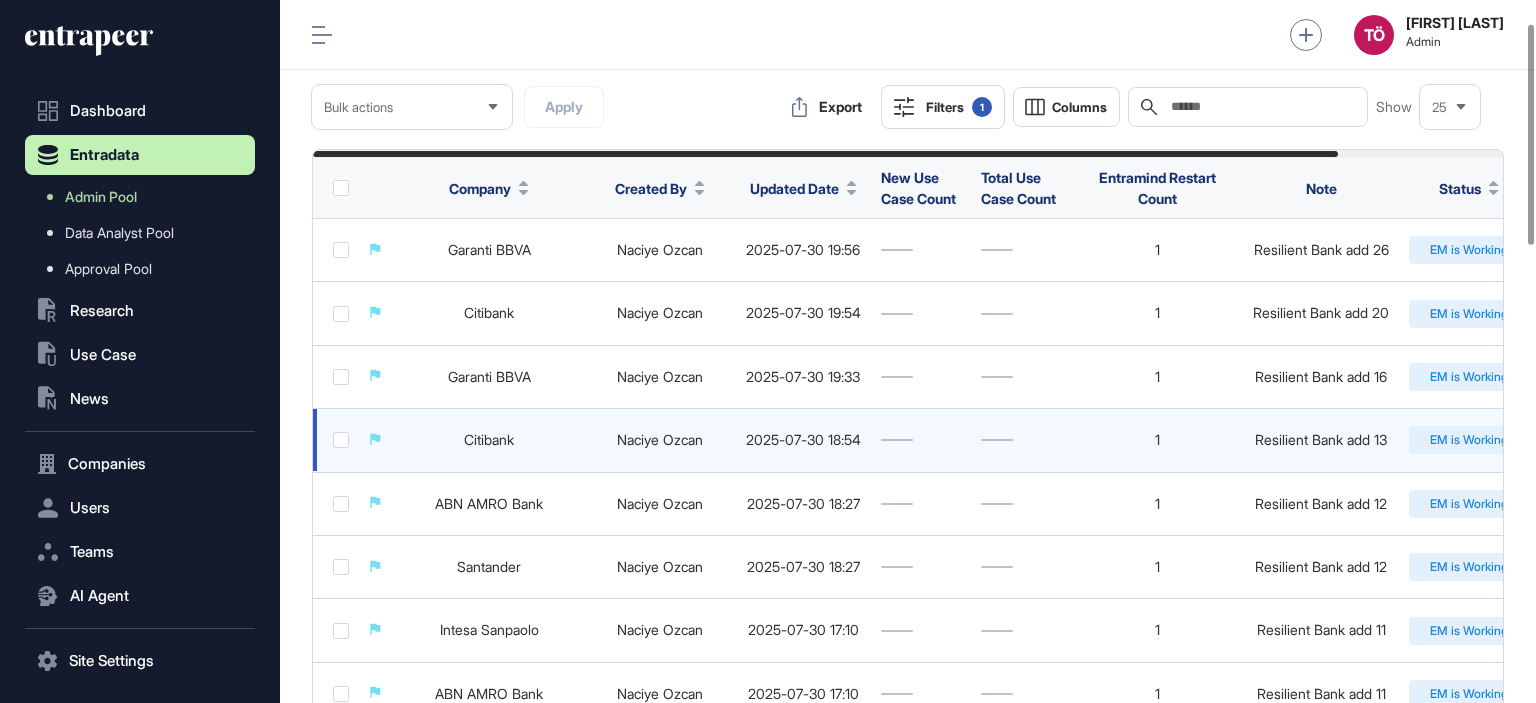 scroll, scrollTop: 100, scrollLeft: 0, axis: vertical 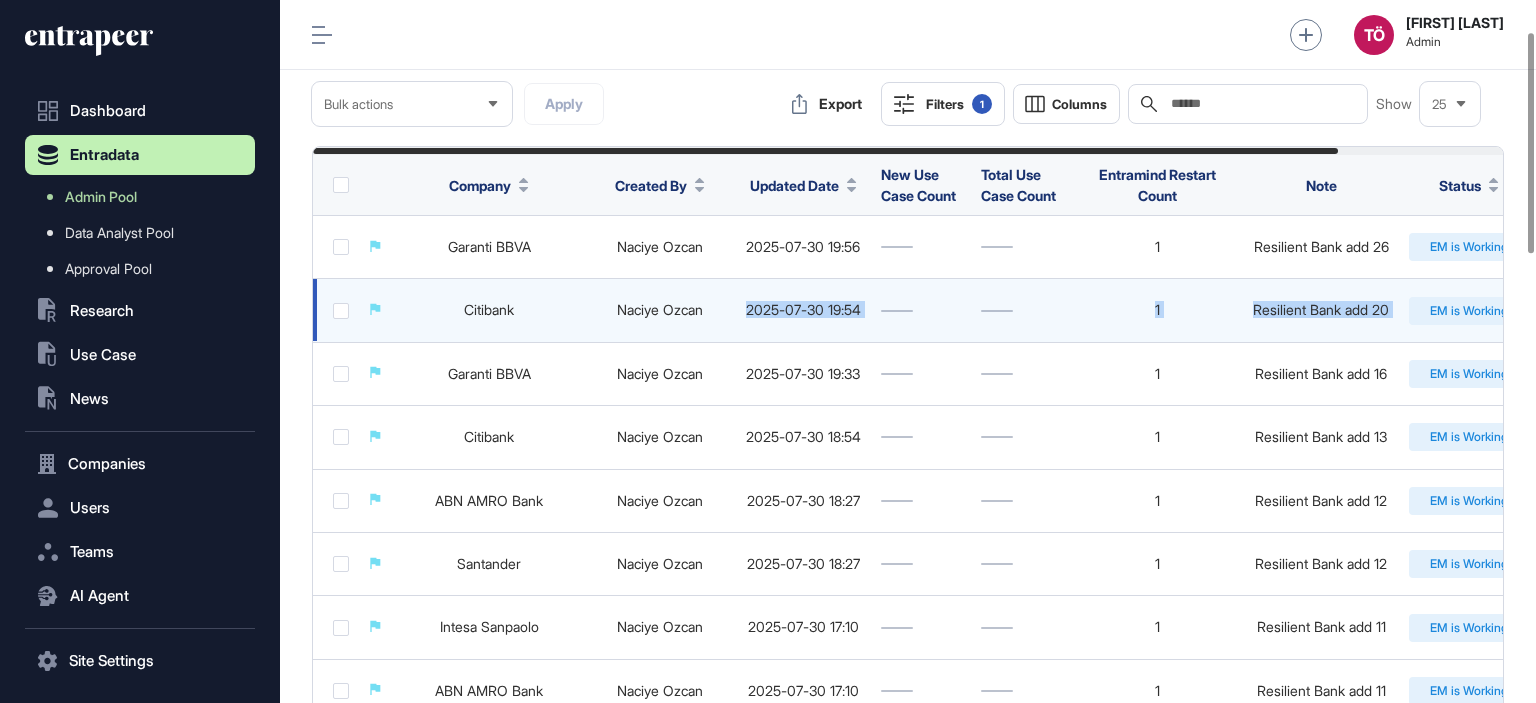 drag, startPoint x: 728, startPoint y: 319, endPoint x: 1461, endPoint y: 311, distance: 733.04364 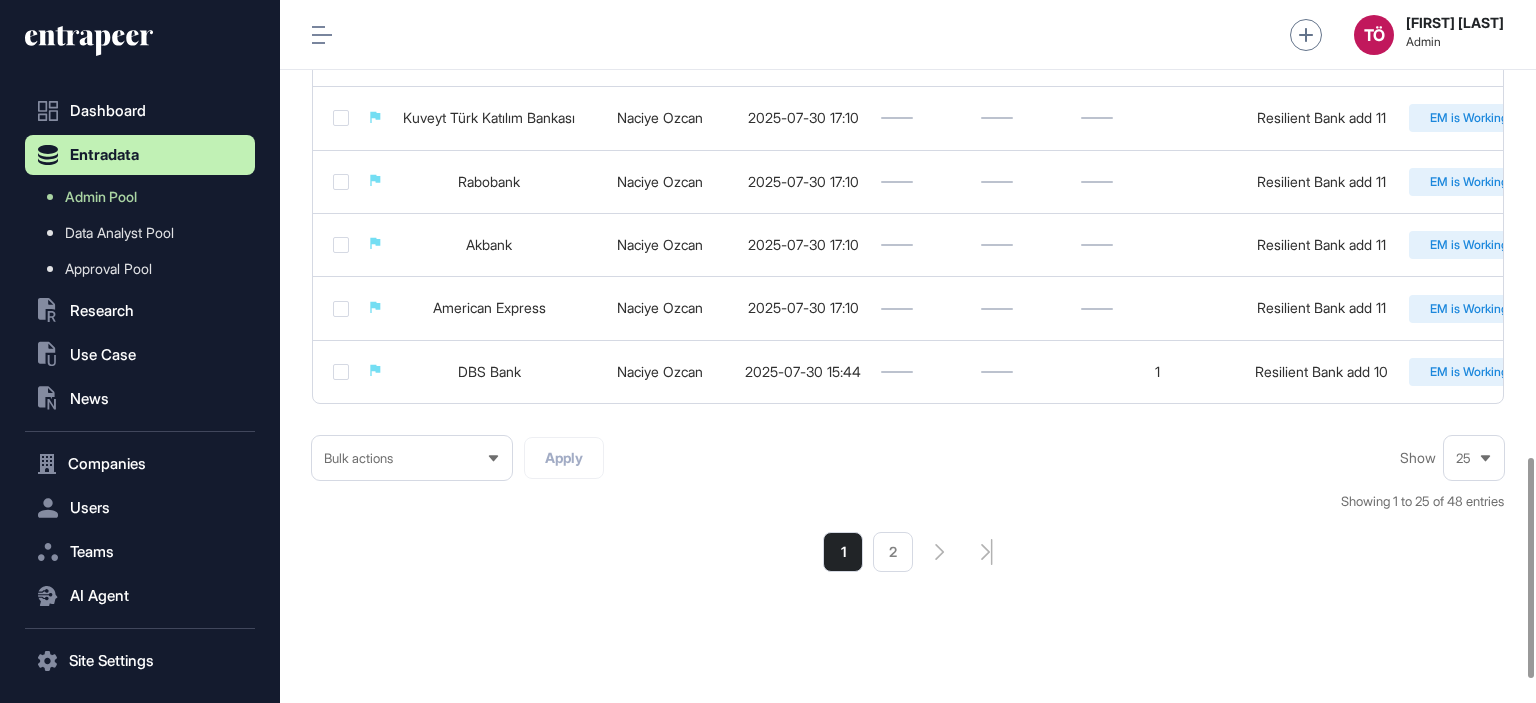 scroll, scrollTop: 1500, scrollLeft: 0, axis: vertical 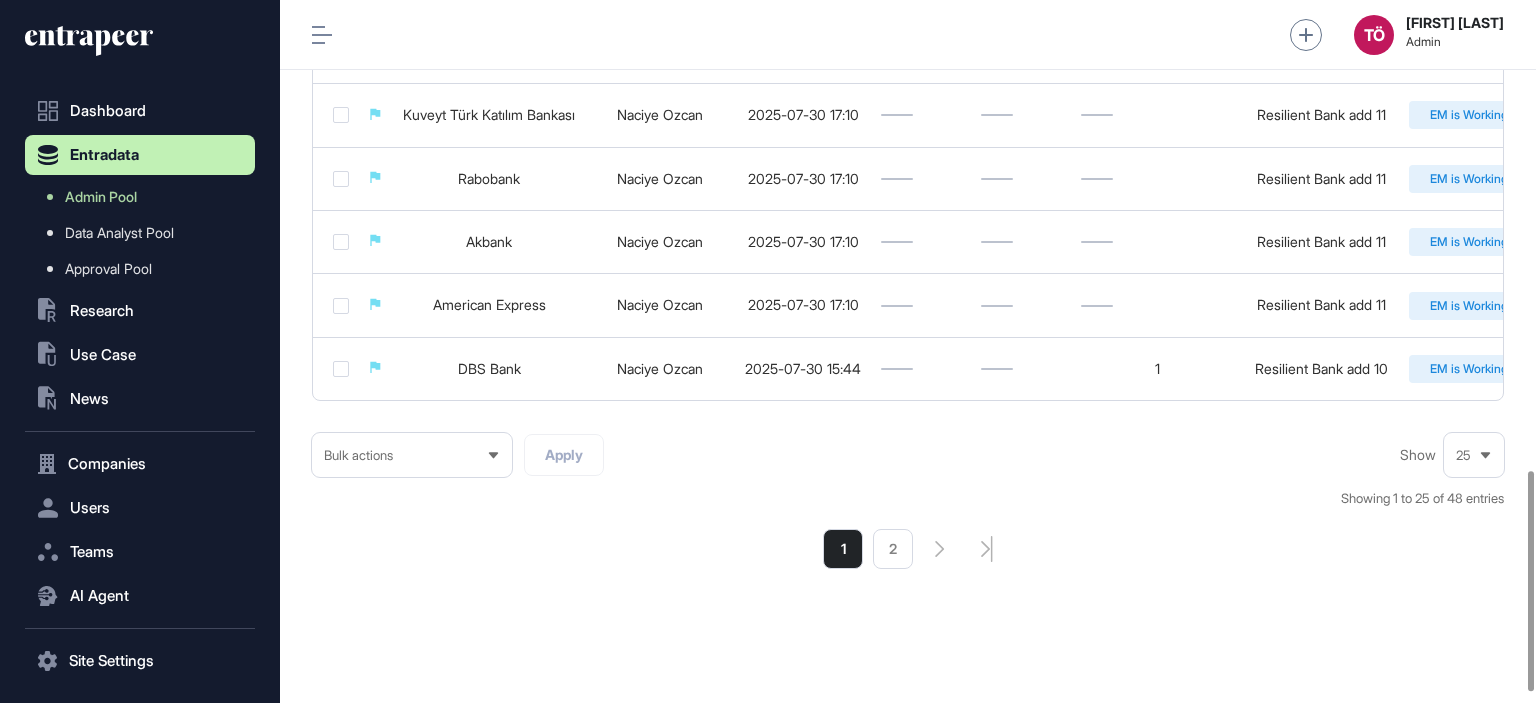 click on "2" at bounding box center (893, 549) 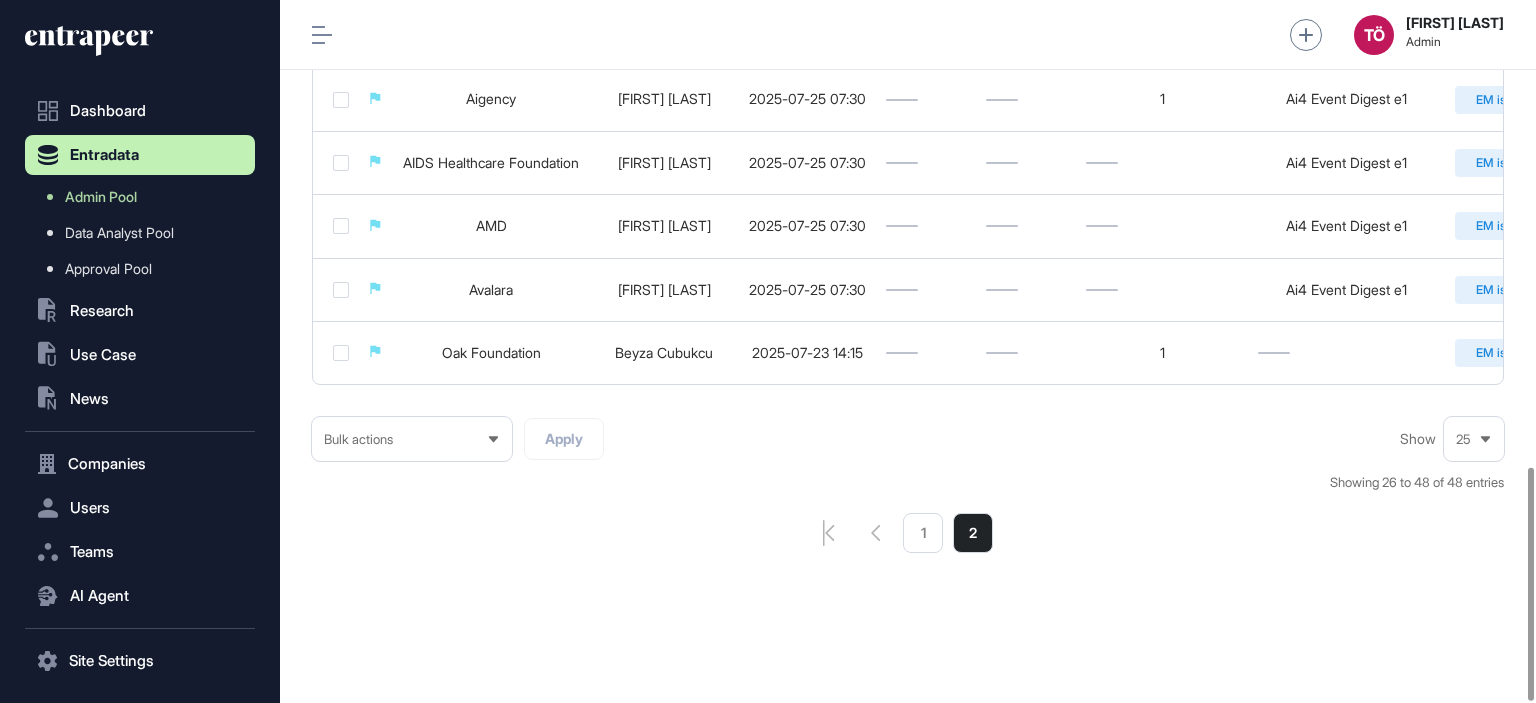 scroll, scrollTop: 1403, scrollLeft: 0, axis: vertical 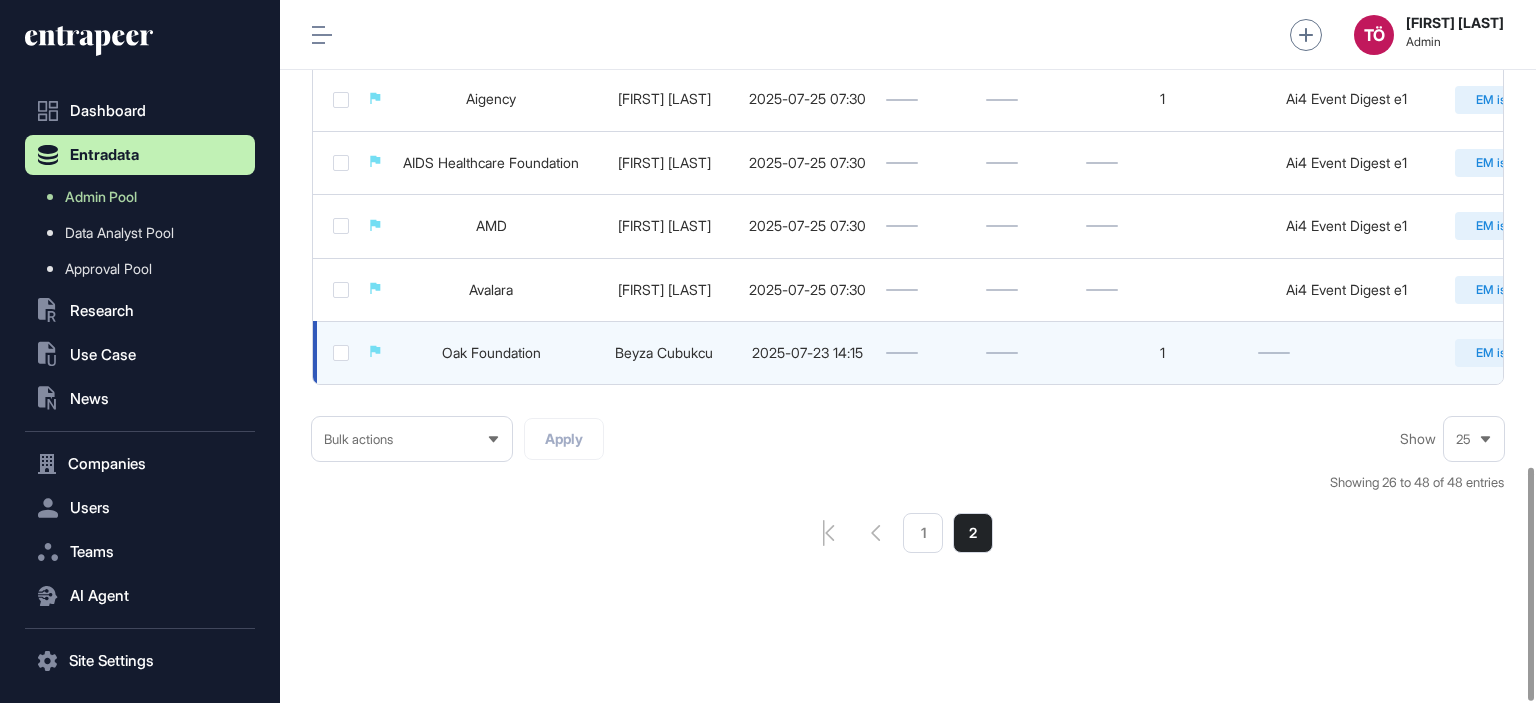 click on "Beyza Cubukcu" 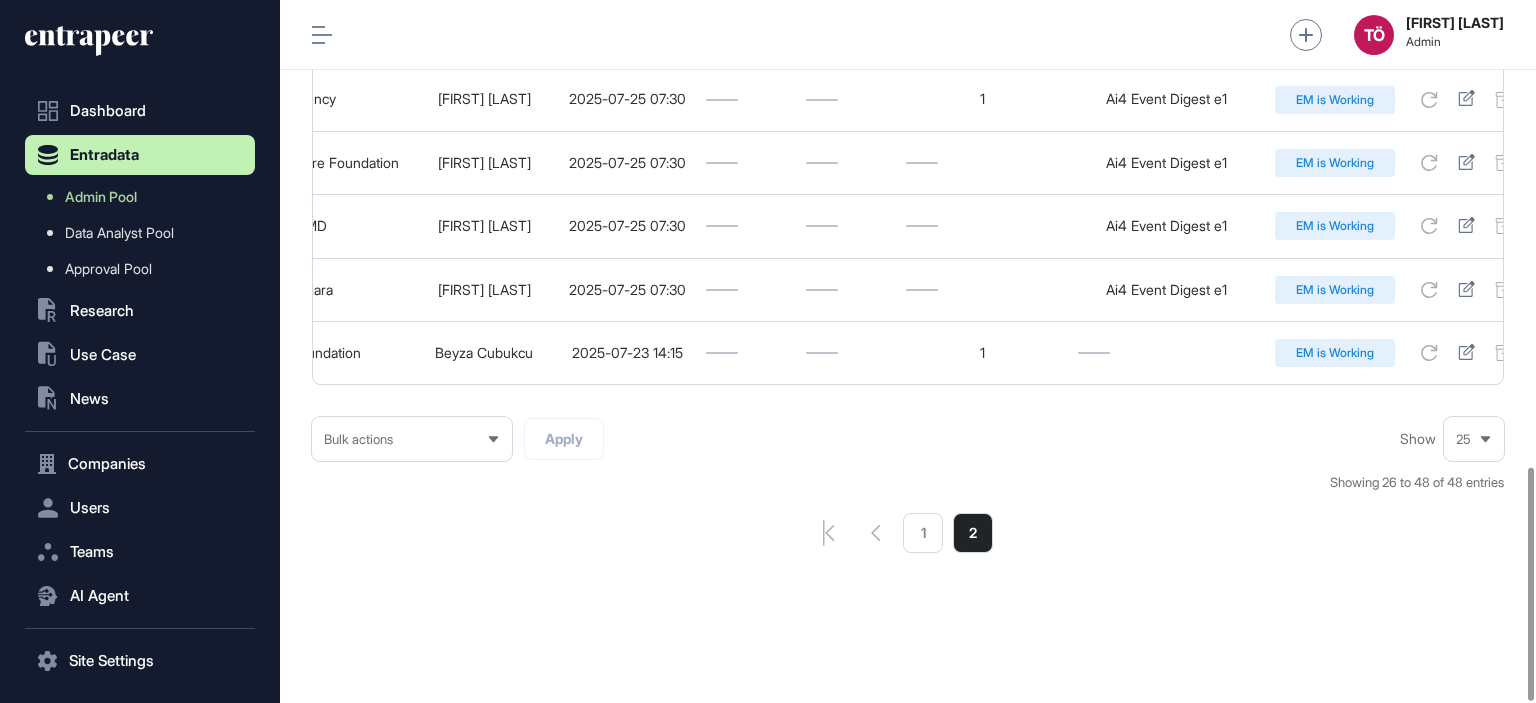 scroll, scrollTop: 0, scrollLeft: 192, axis: horizontal 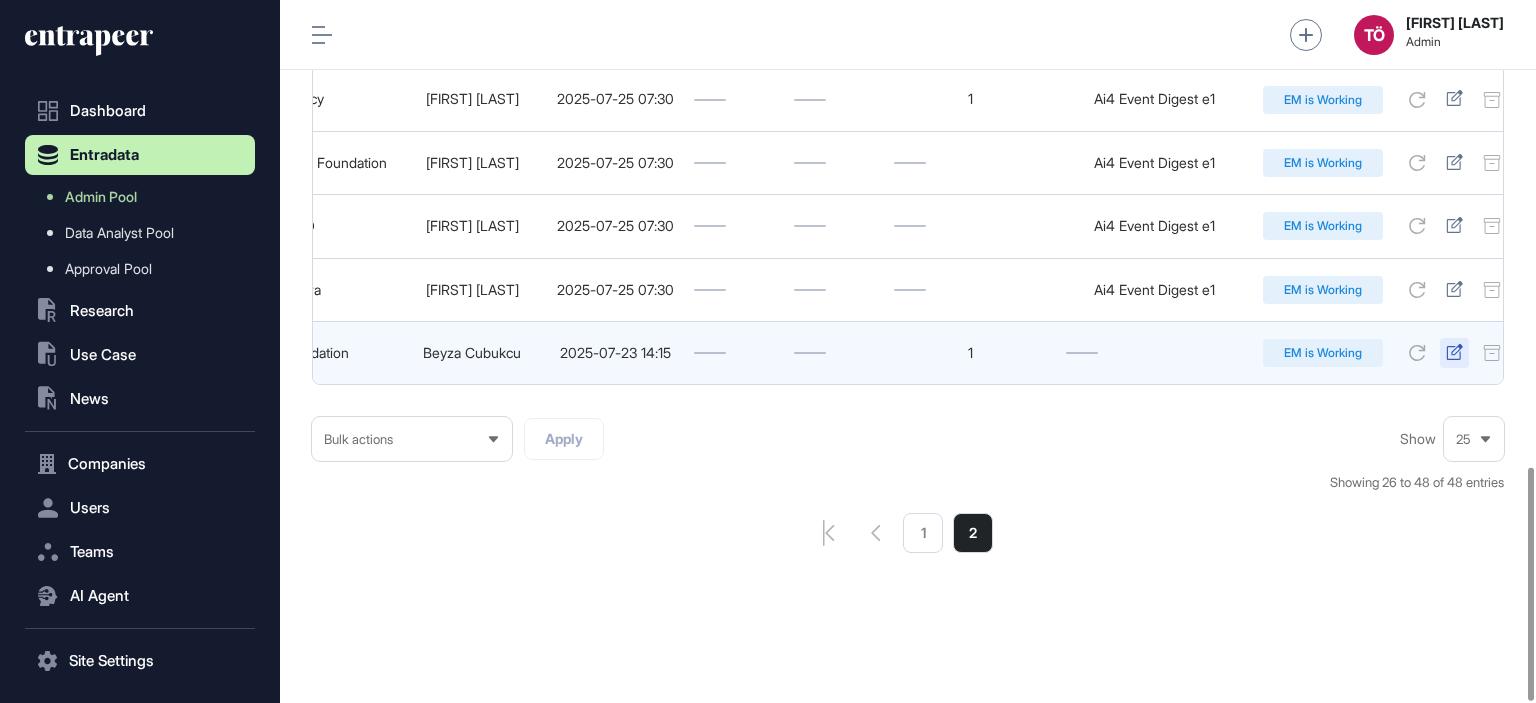click 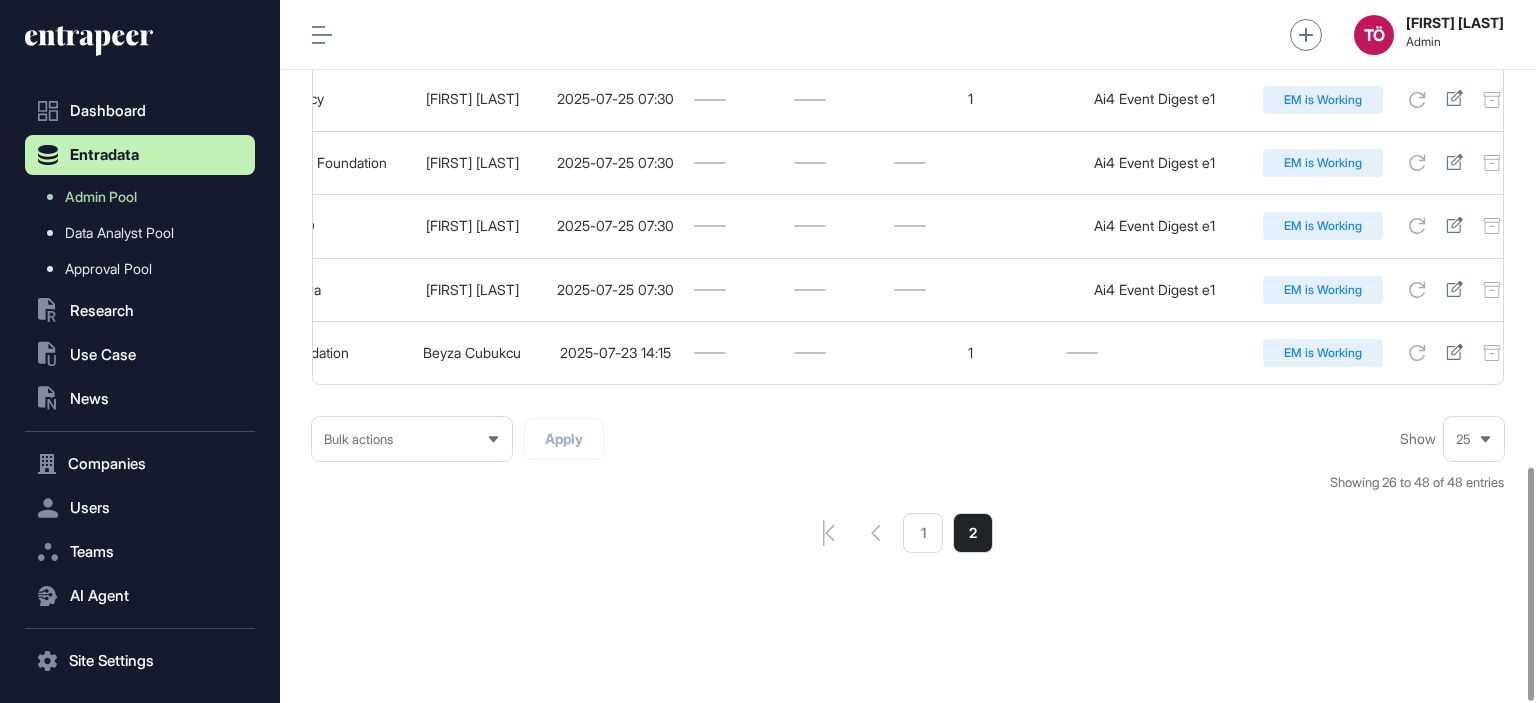 scroll, scrollTop: 0, scrollLeft: 0, axis: both 